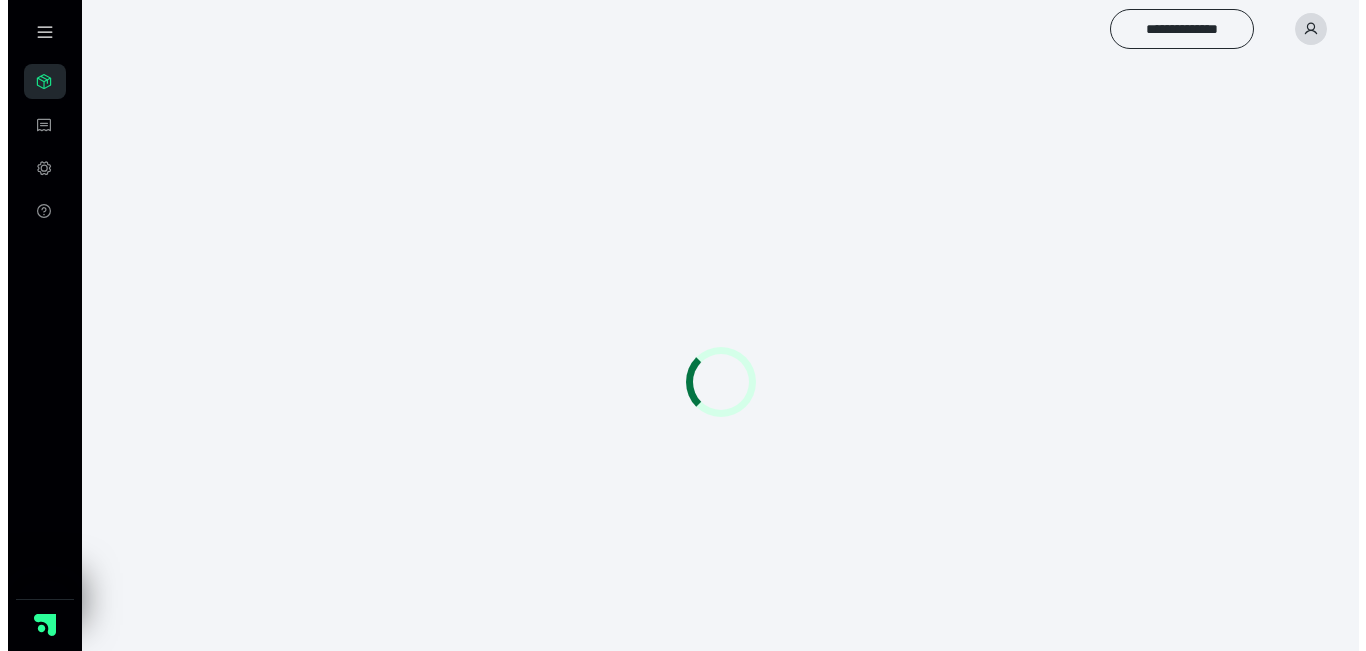 scroll, scrollTop: 0, scrollLeft: 0, axis: both 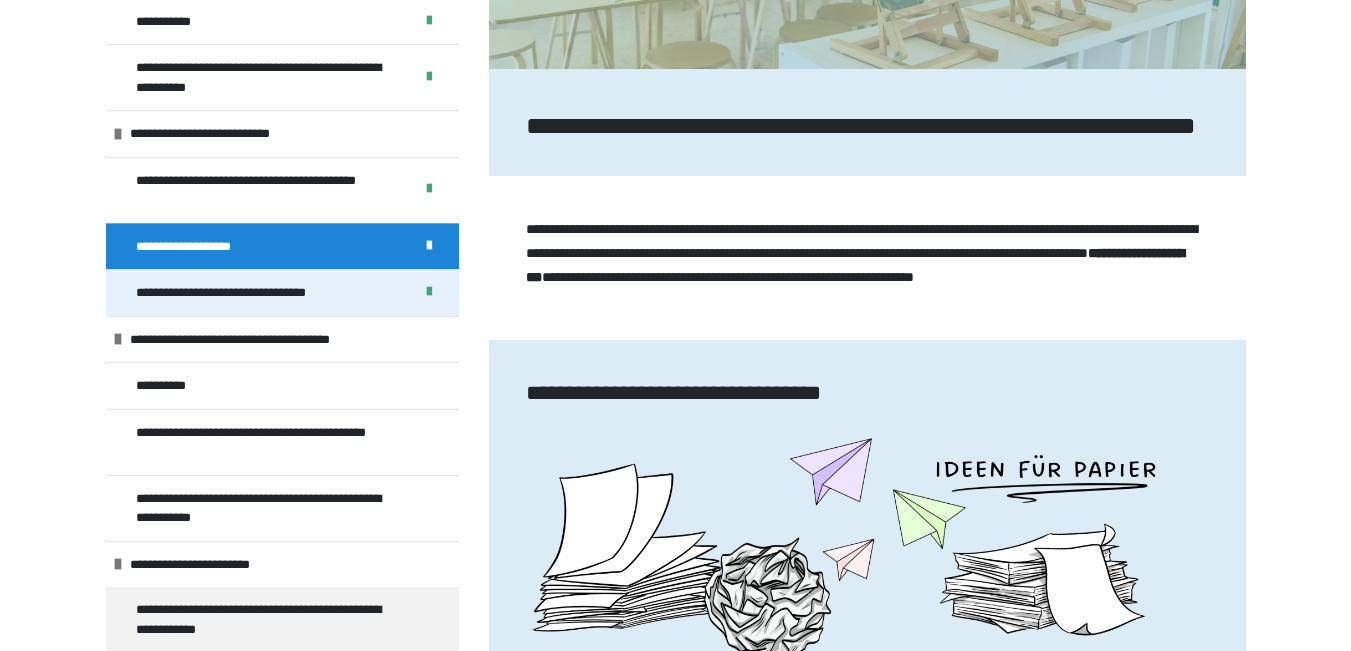click on "**********" at bounding box center (247, 293) 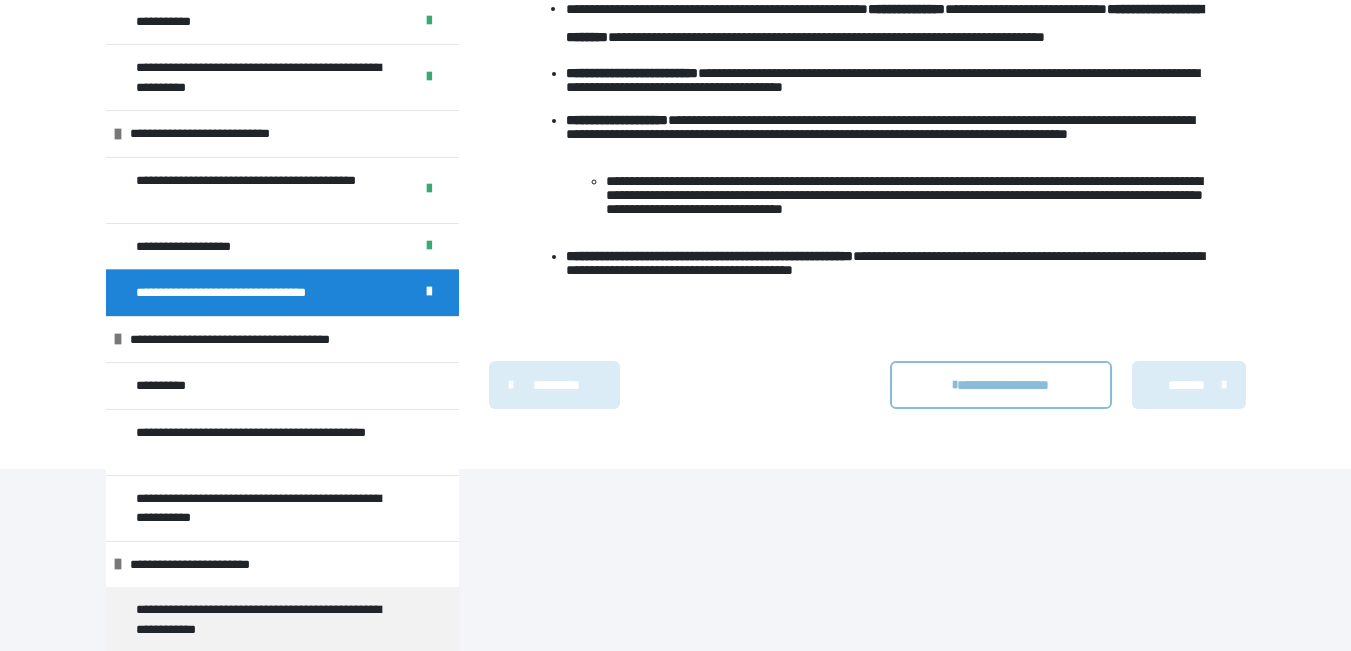 scroll, scrollTop: 3344, scrollLeft: 0, axis: vertical 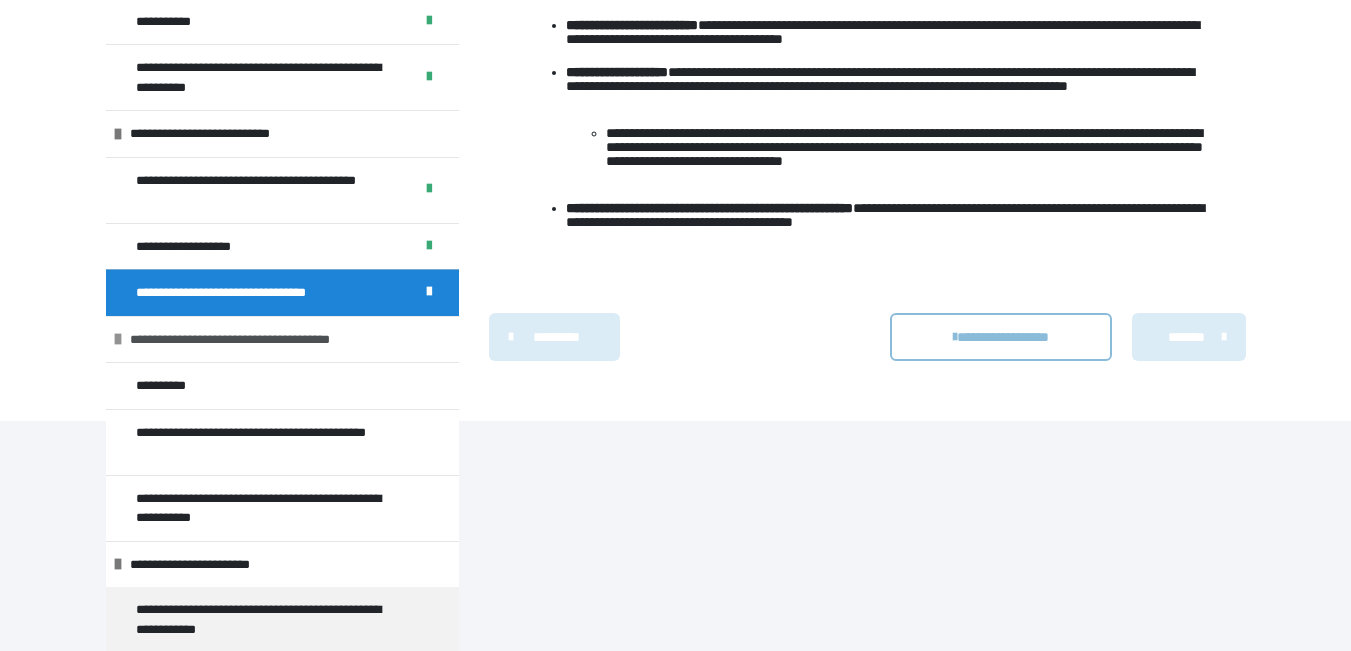 click on "**********" at bounding box center [256, 340] 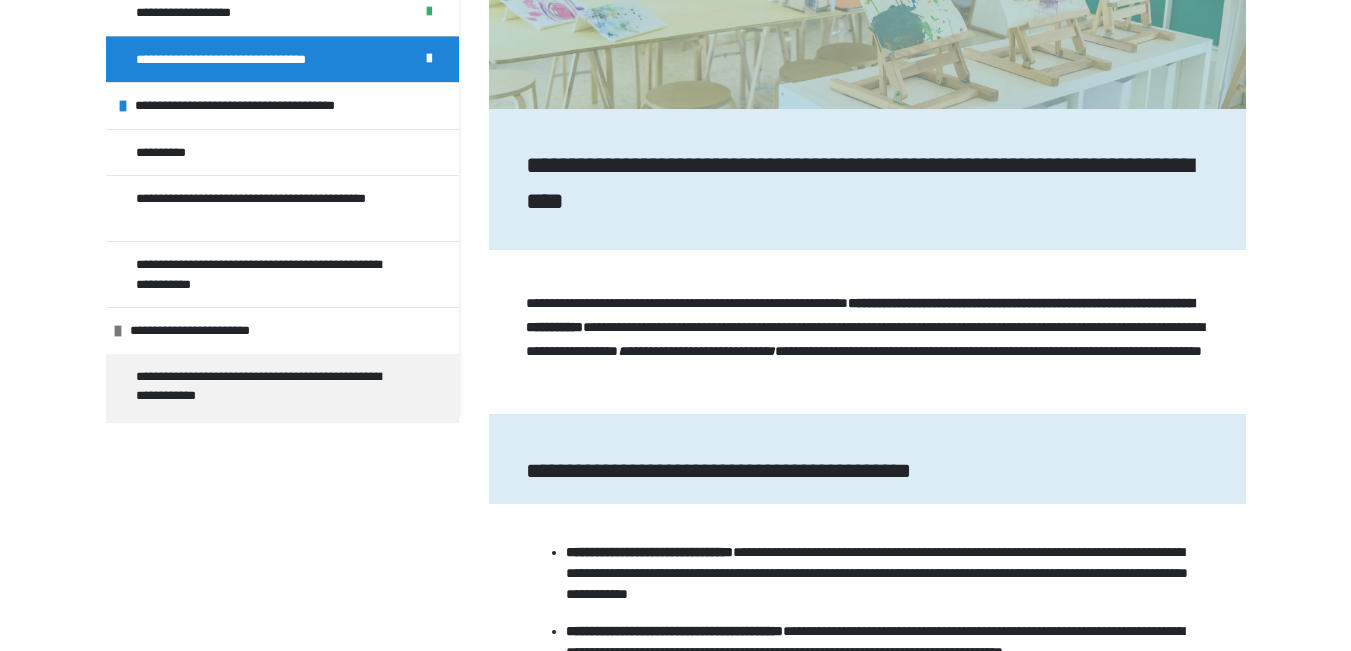 scroll, scrollTop: 0, scrollLeft: 0, axis: both 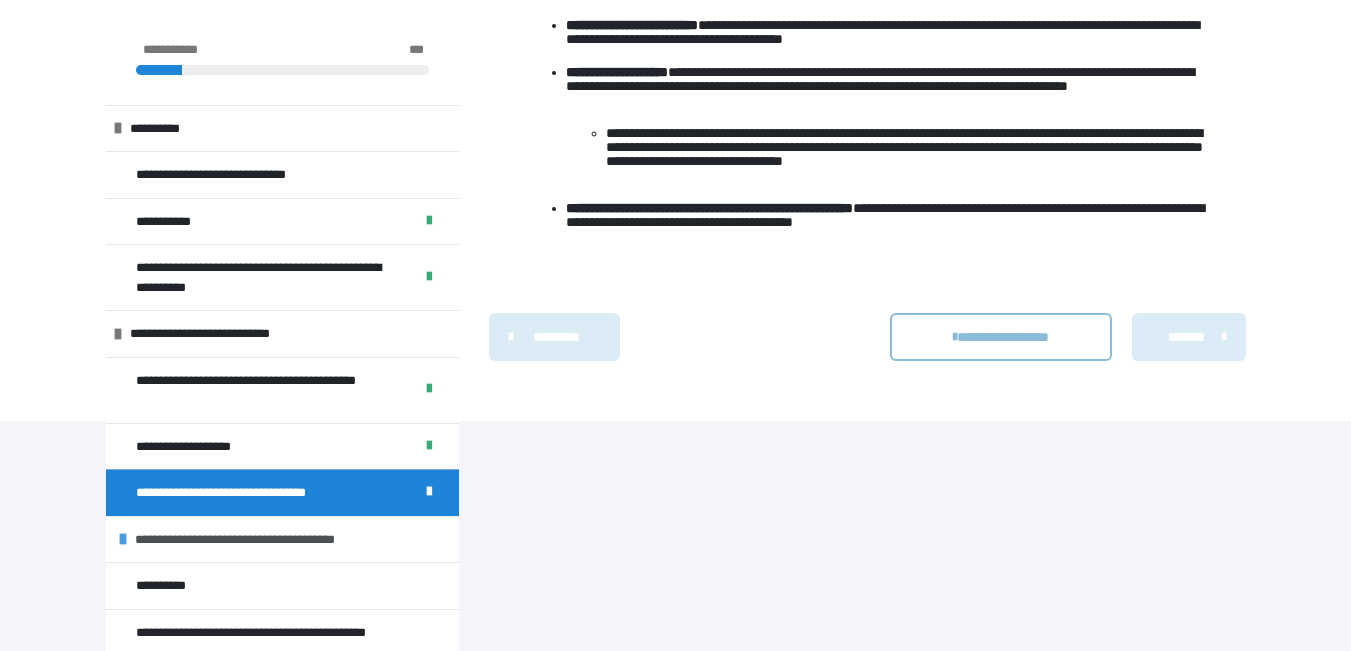 click on "**********" at bounding box center (261, 540) 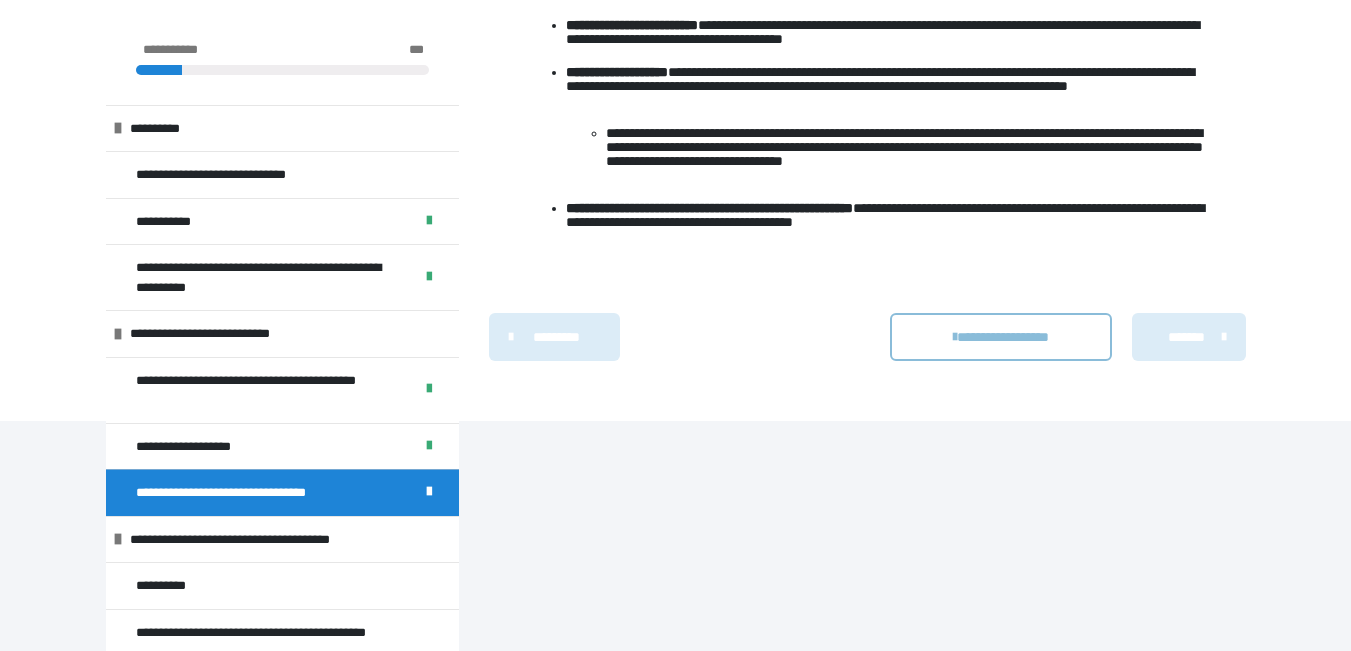 click on "*******" at bounding box center [1186, 337] 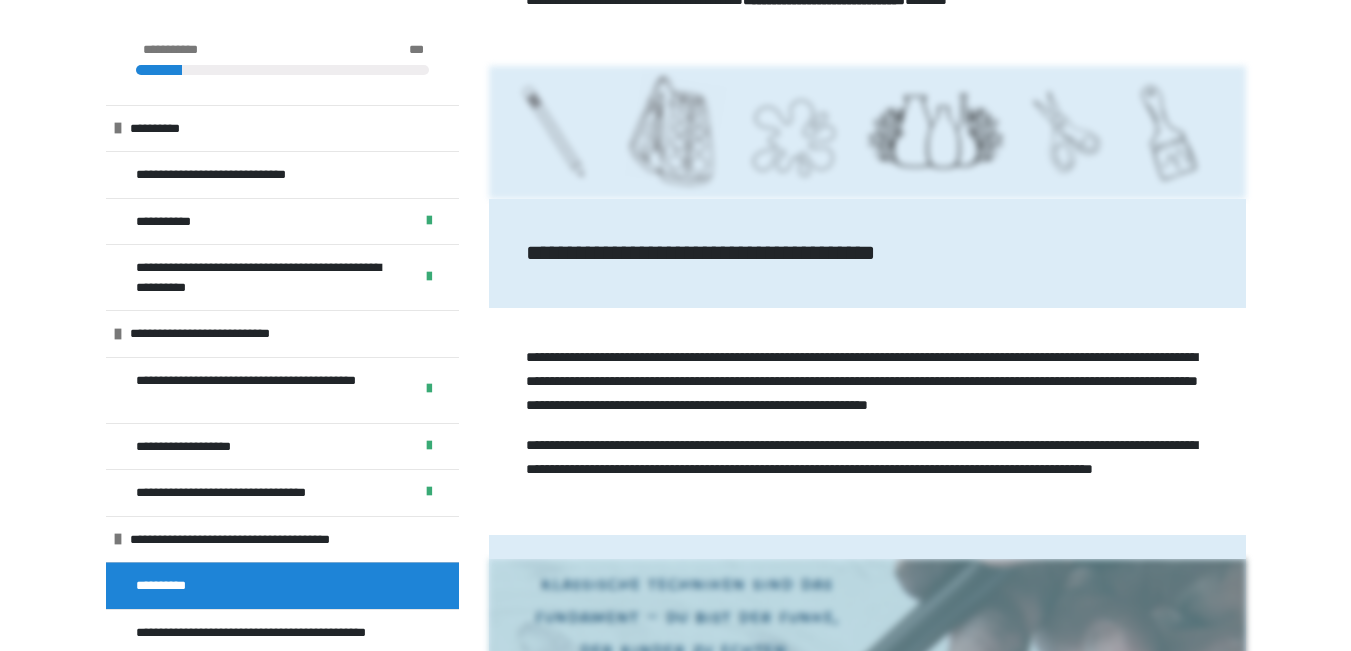 scroll, scrollTop: 1295, scrollLeft: 0, axis: vertical 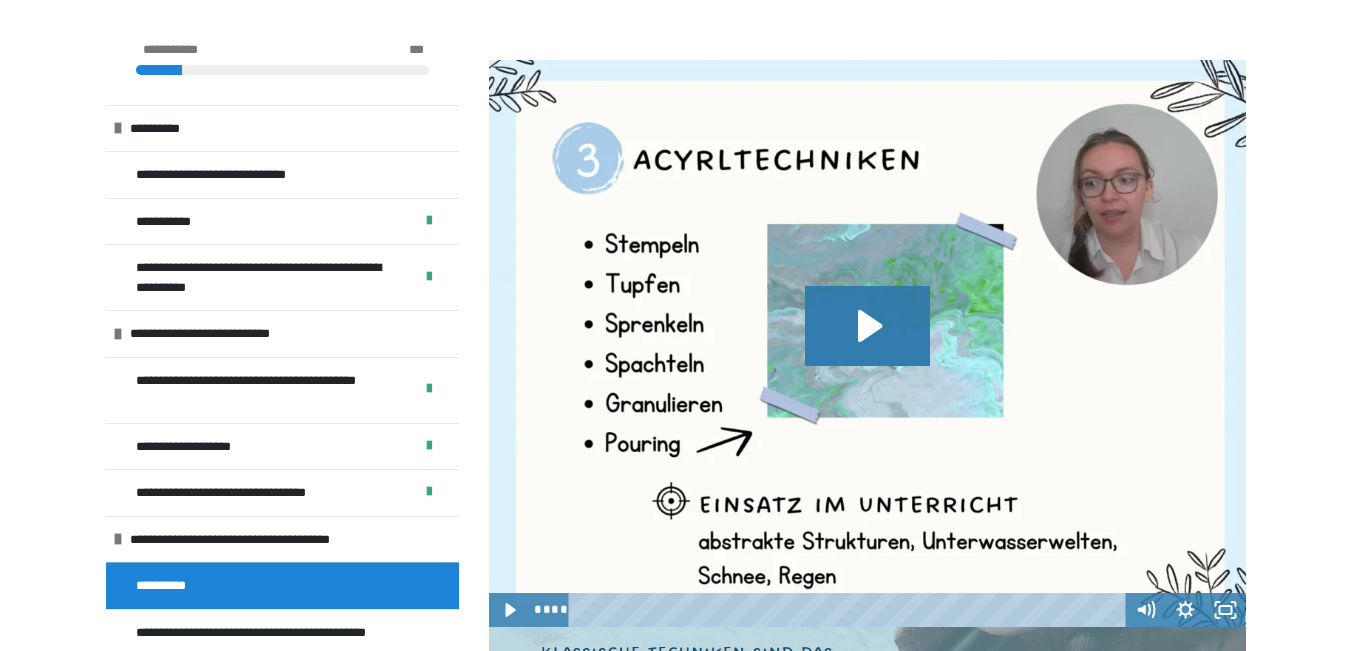 click on "**********" at bounding box center (867, -54) 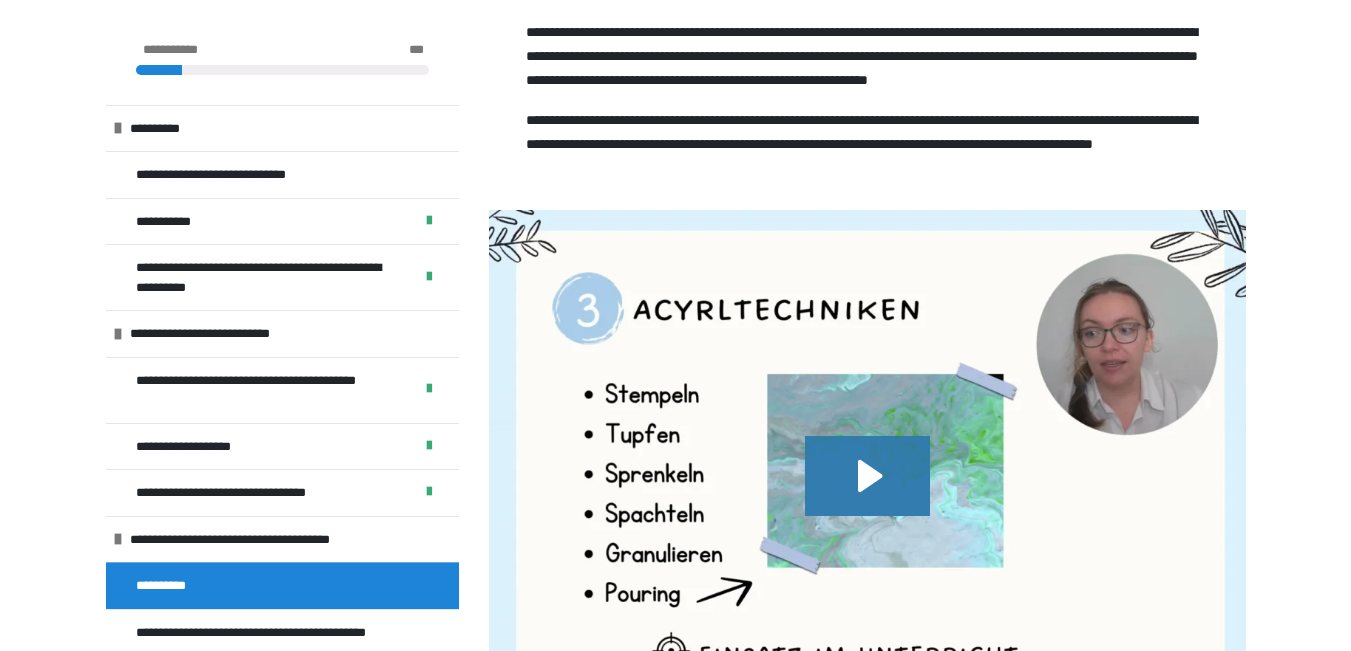 scroll, scrollTop: 1299, scrollLeft: 0, axis: vertical 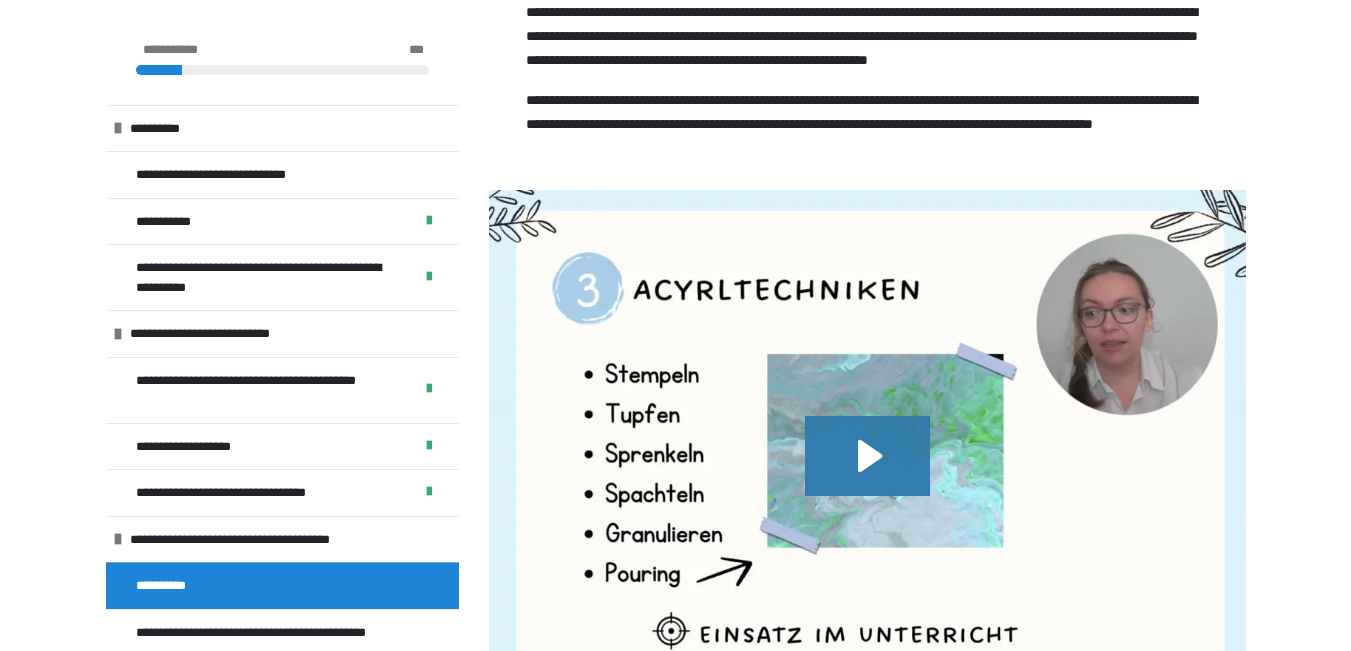 click on "**********" at bounding box center (867, 76) 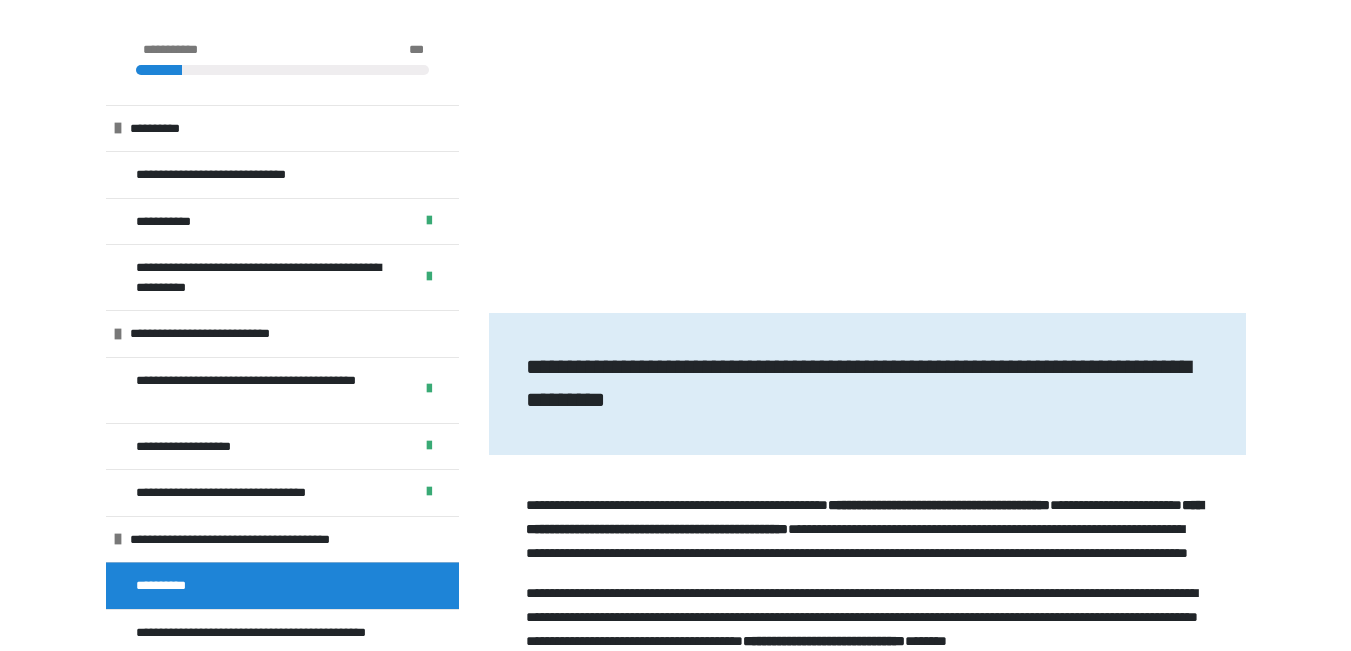 scroll, scrollTop: 295, scrollLeft: 0, axis: vertical 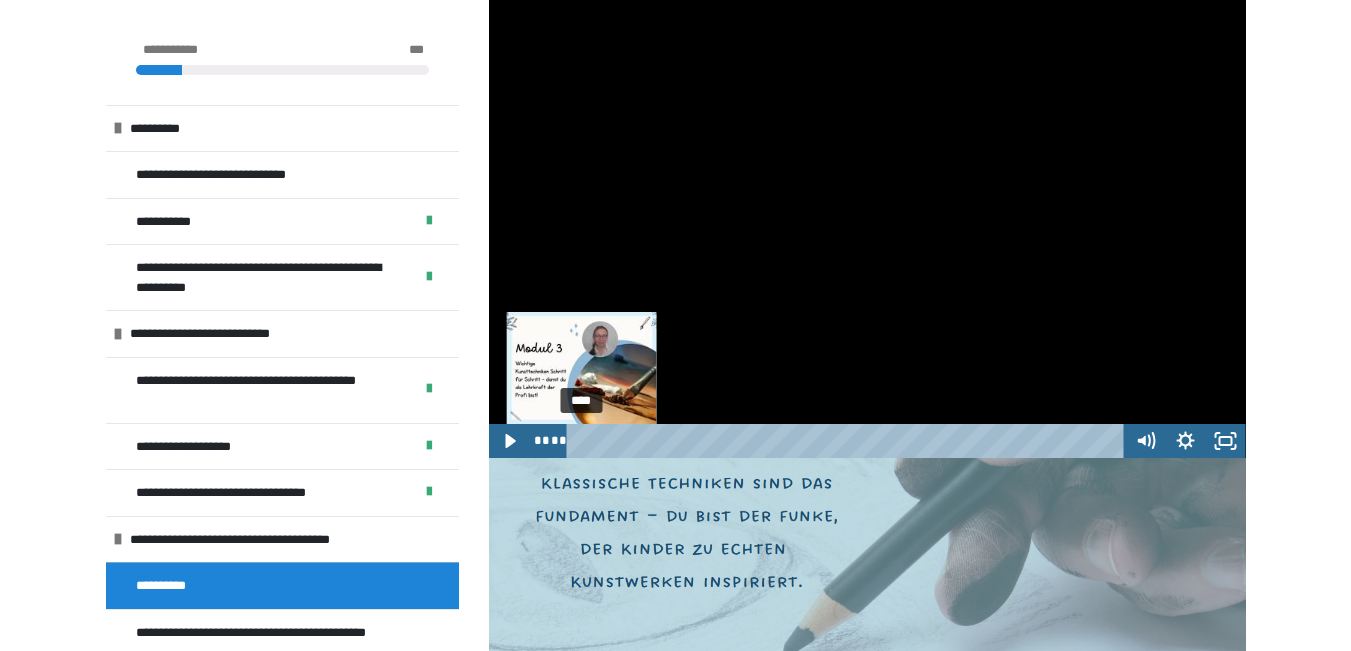 click on "****" at bounding box center (848, 441) 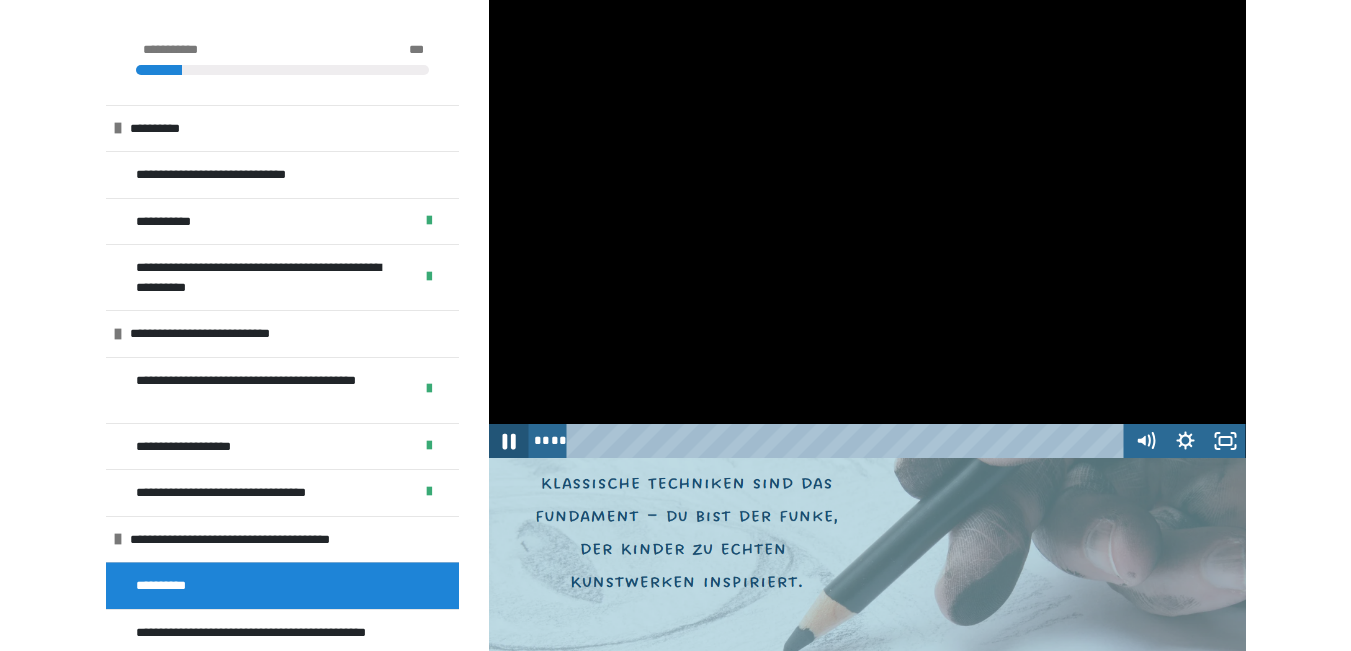 click 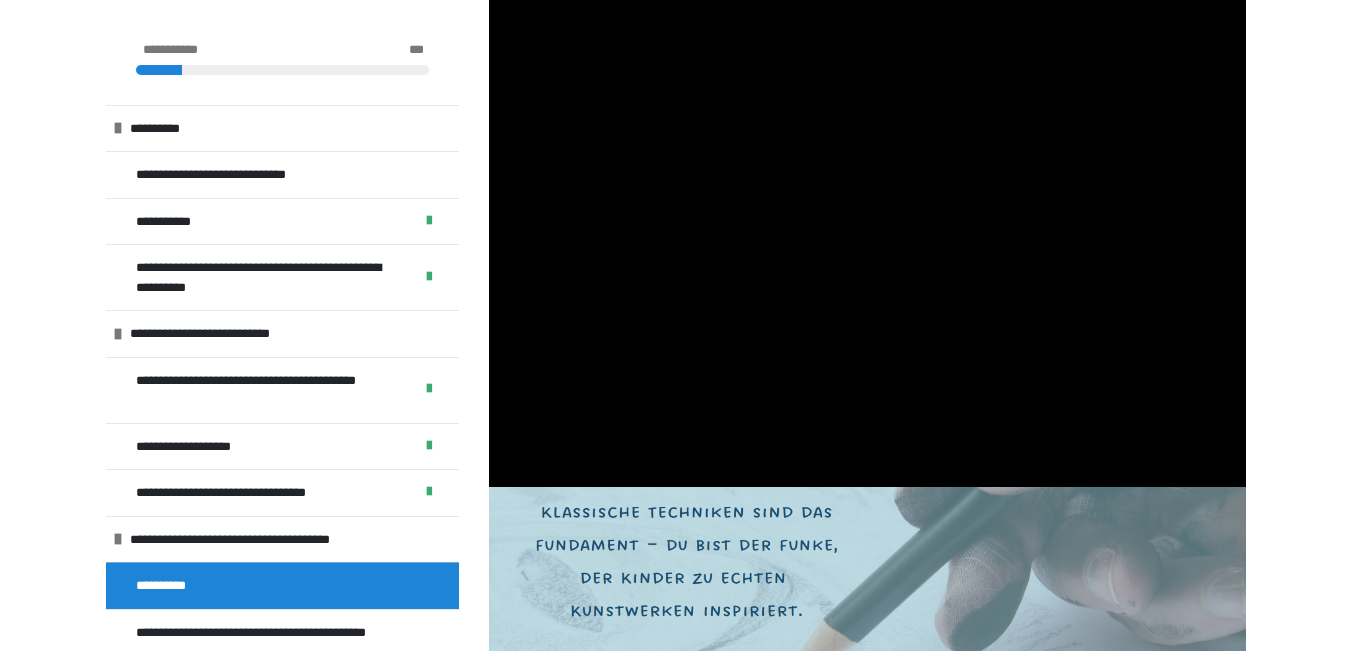 scroll, scrollTop: 1538, scrollLeft: 0, axis: vertical 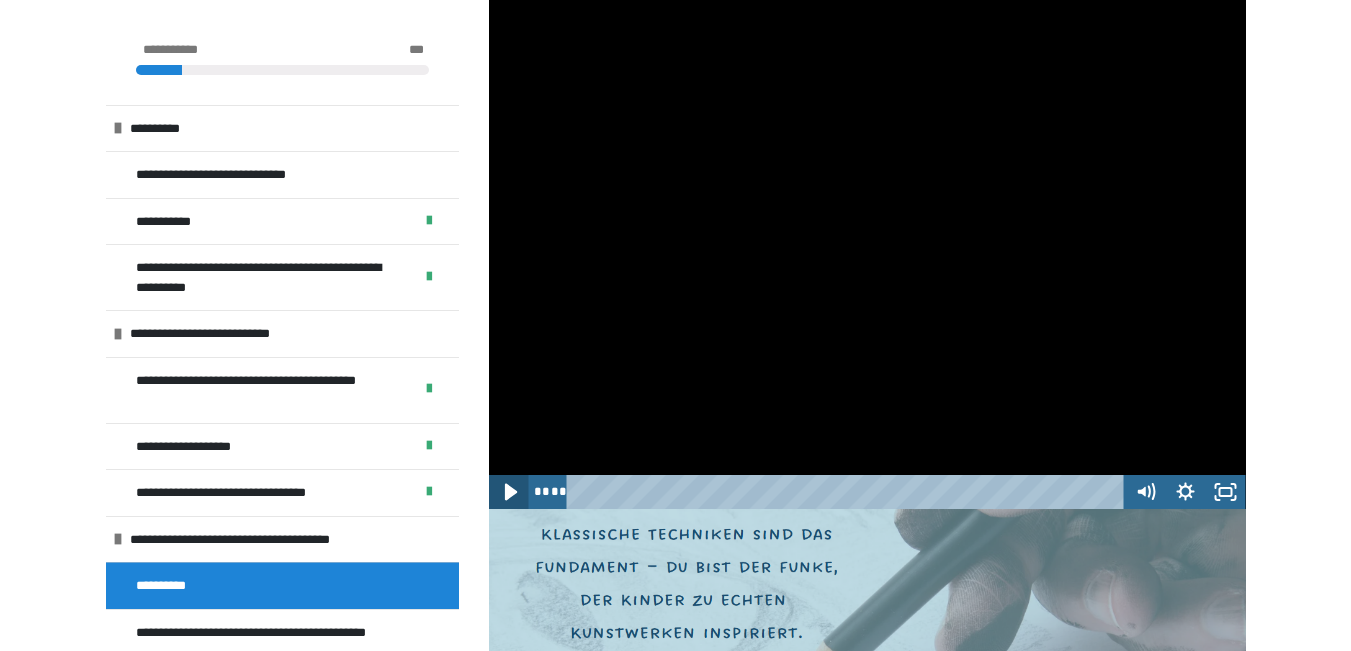 click 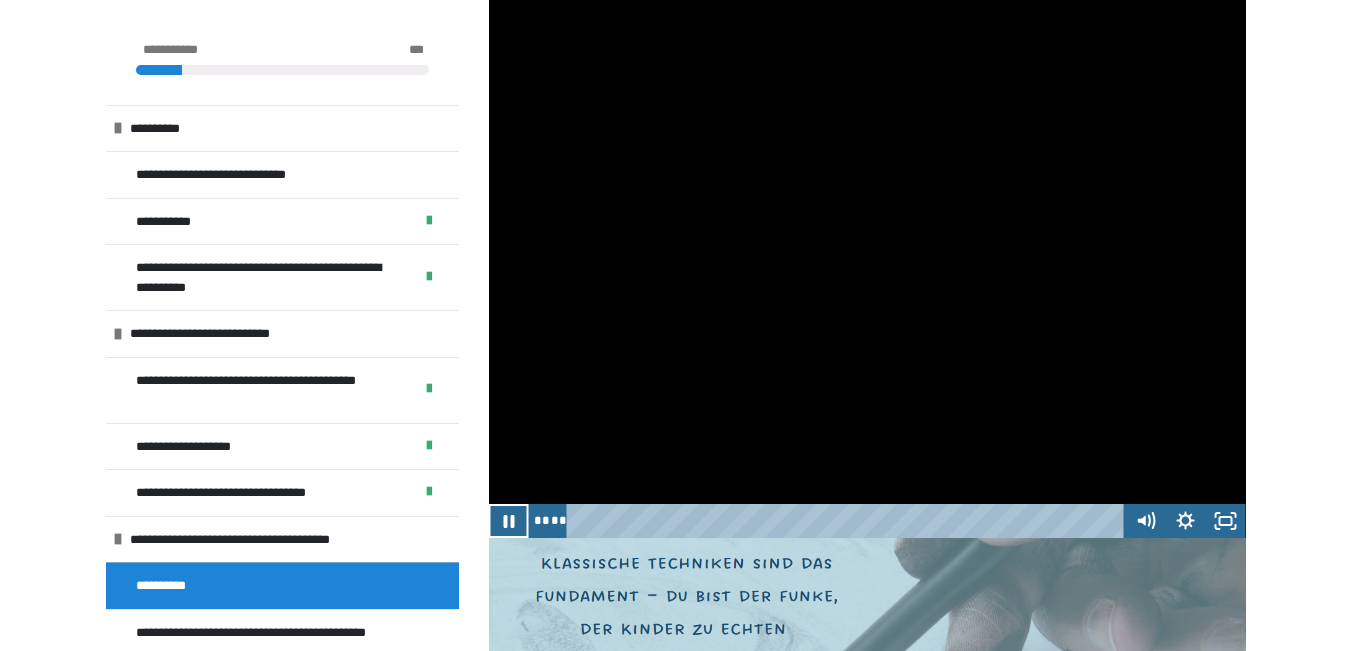 scroll, scrollTop: 1542, scrollLeft: 0, axis: vertical 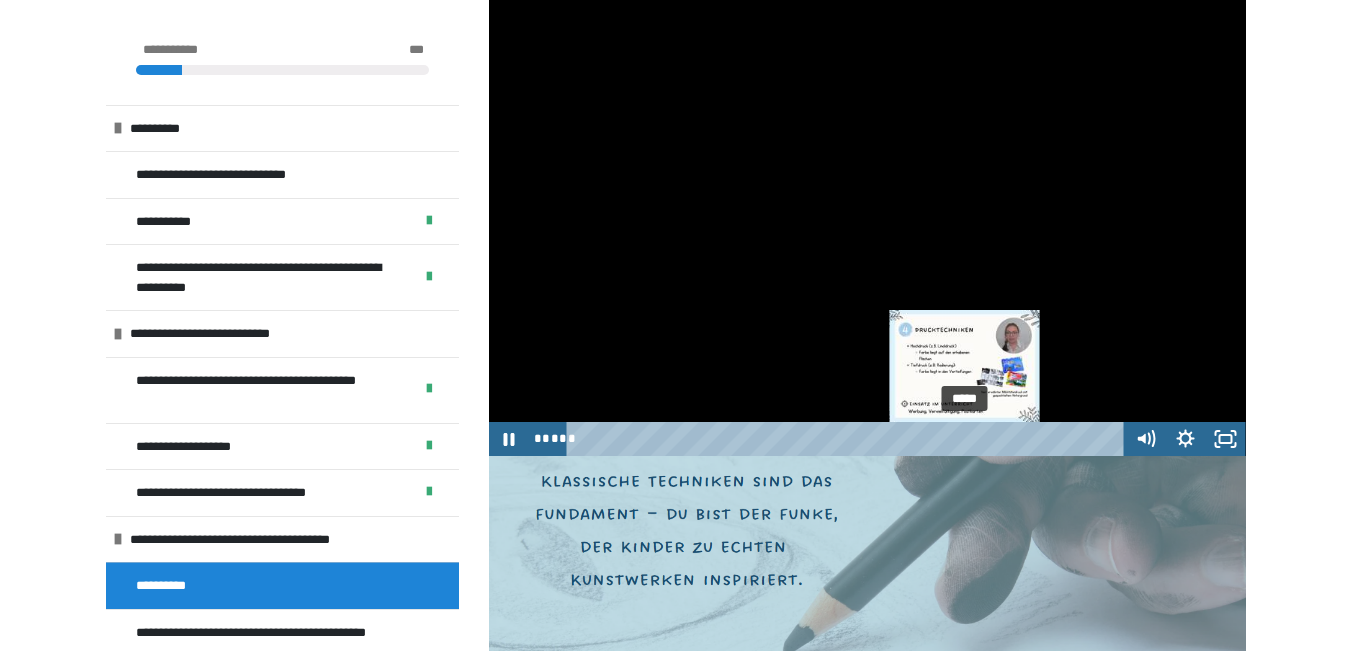 click at bounding box center [964, 439] 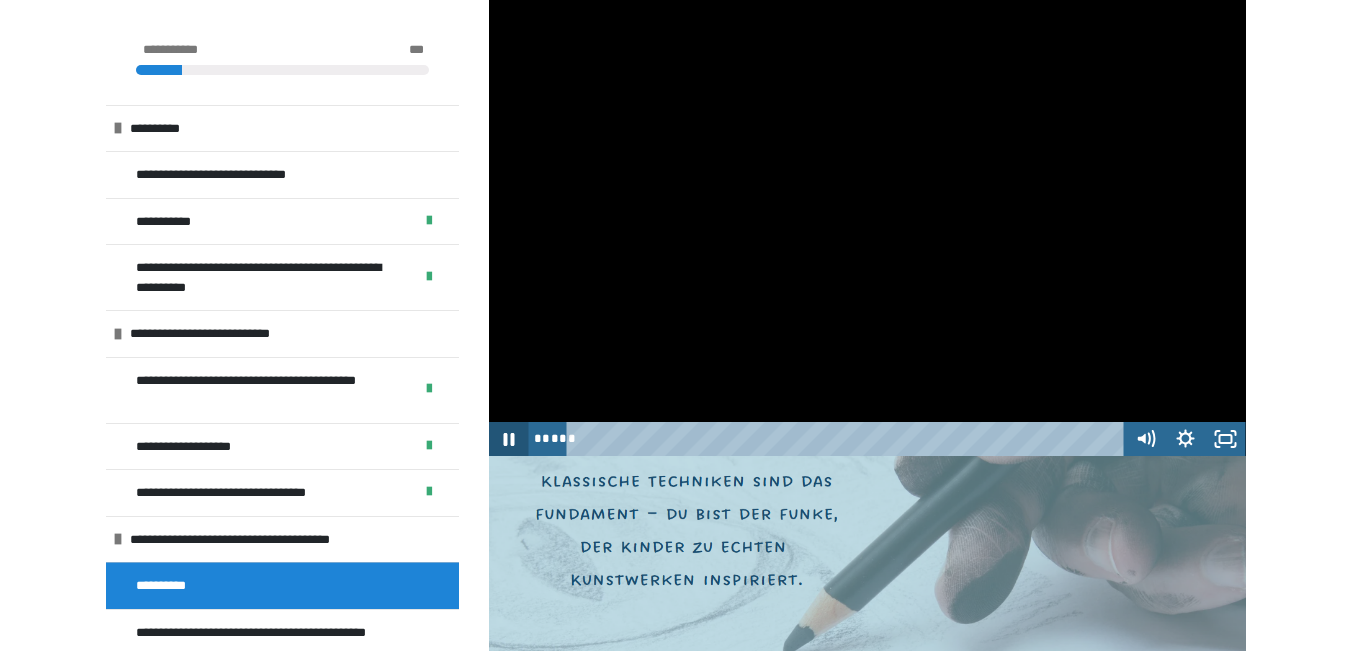 click 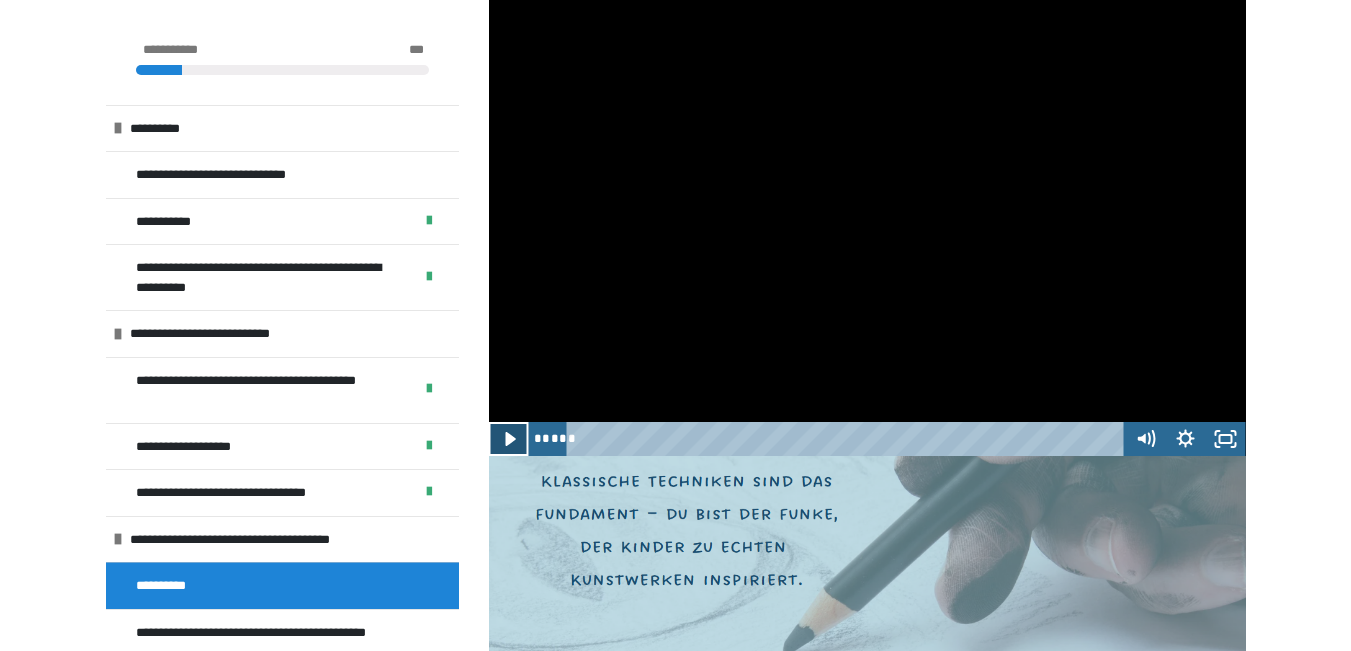 click 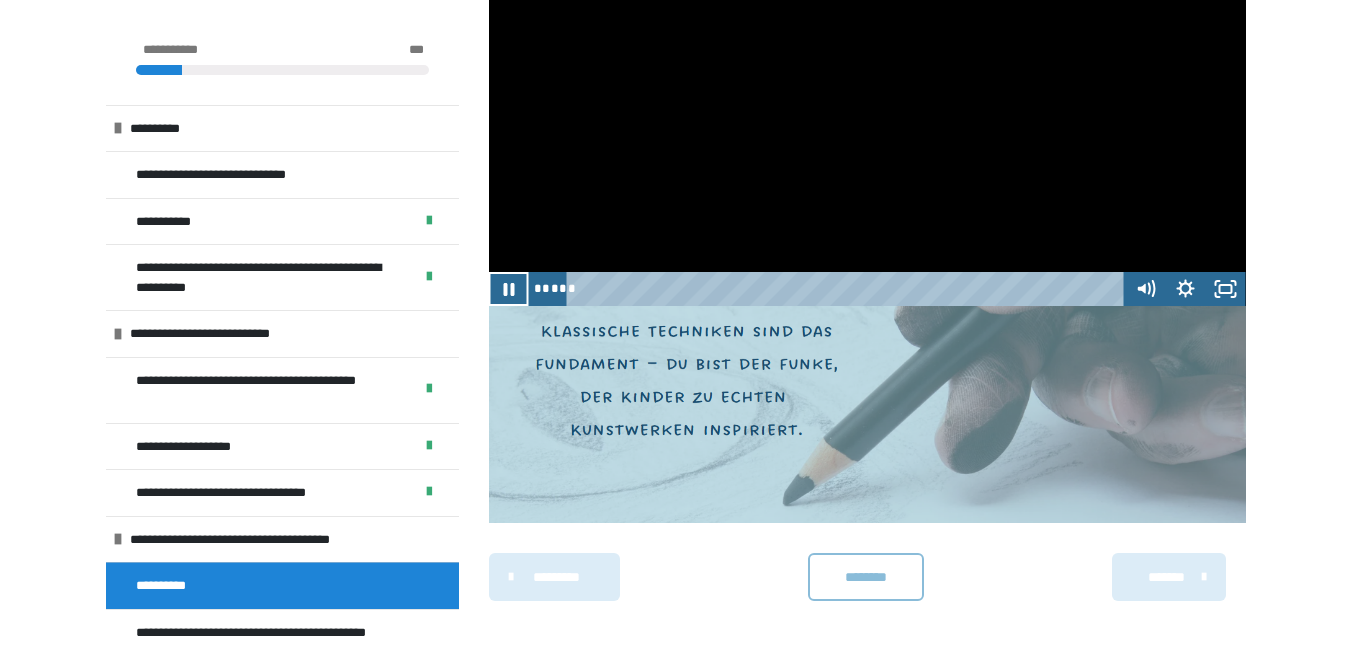 scroll, scrollTop: 1753, scrollLeft: 0, axis: vertical 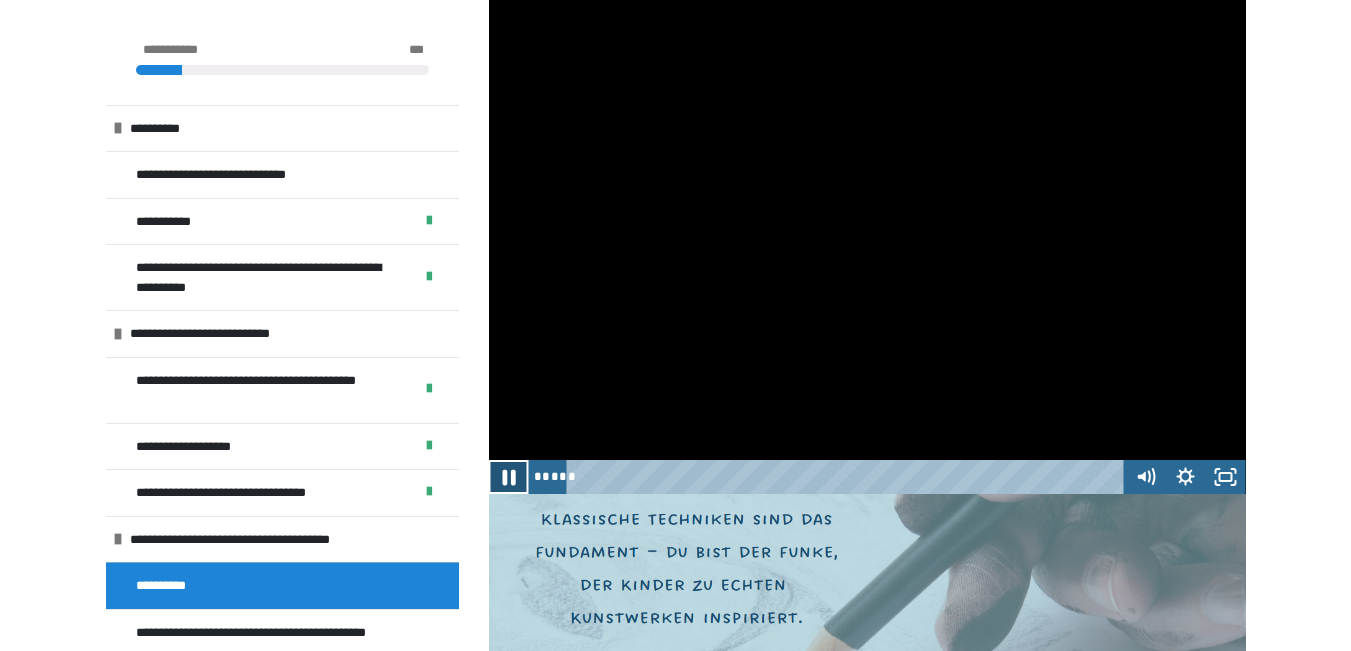 click 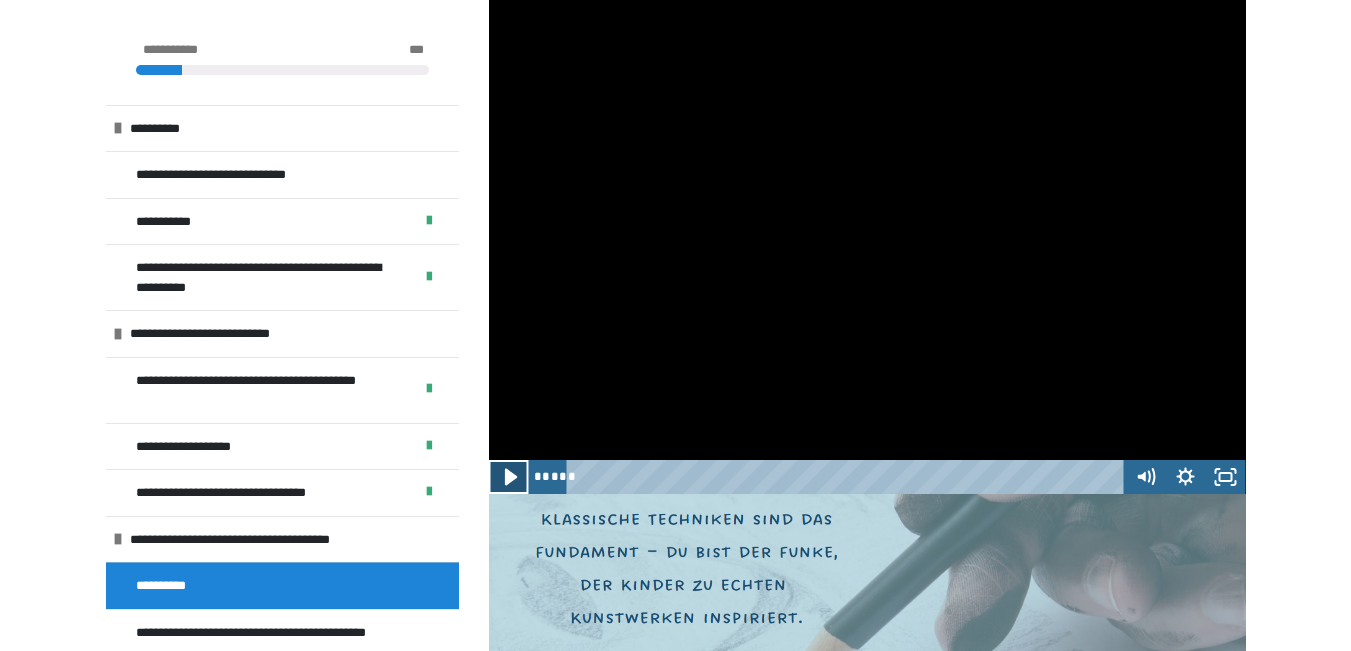 click 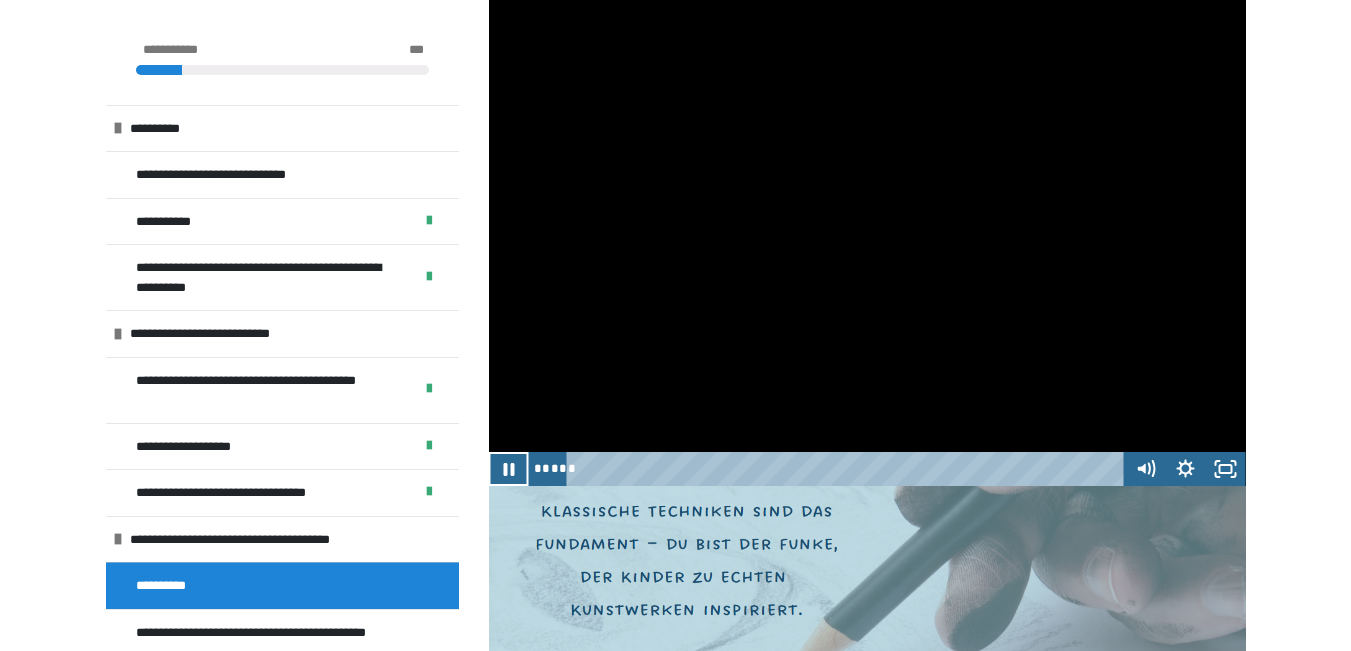 scroll, scrollTop: 1565, scrollLeft: 0, axis: vertical 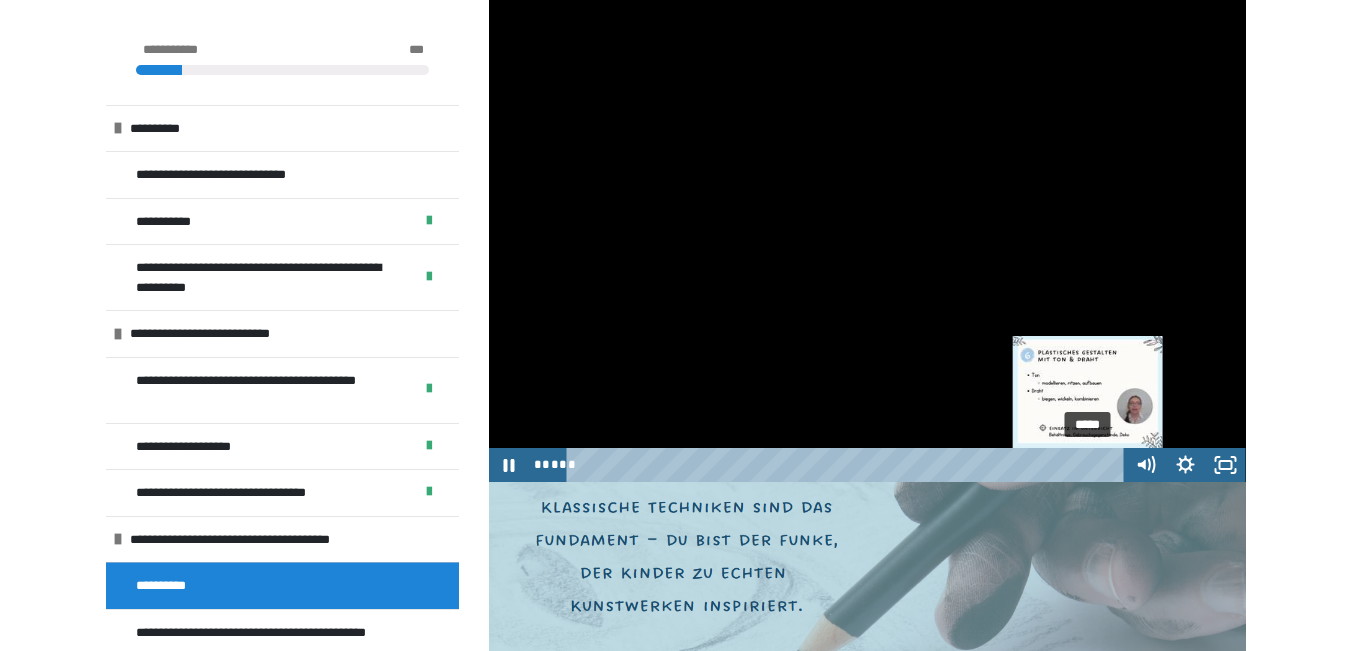 click at bounding box center [1086, 465] 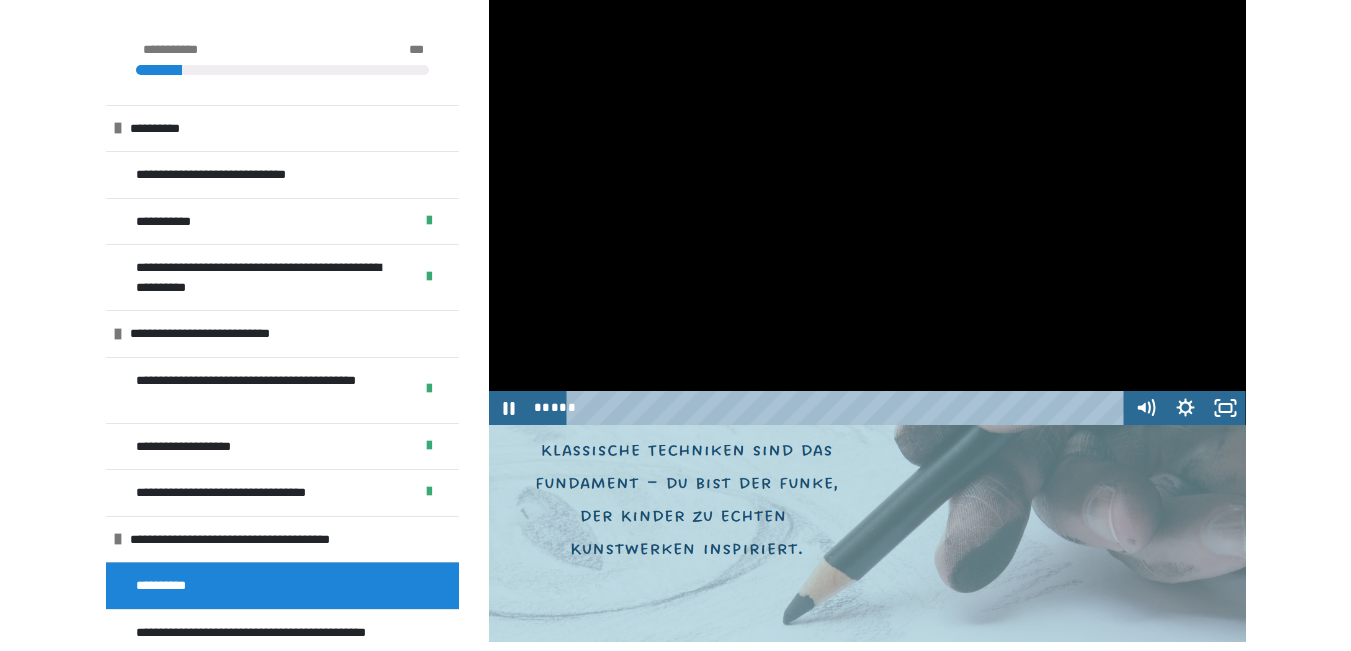 scroll, scrollTop: 1646, scrollLeft: 0, axis: vertical 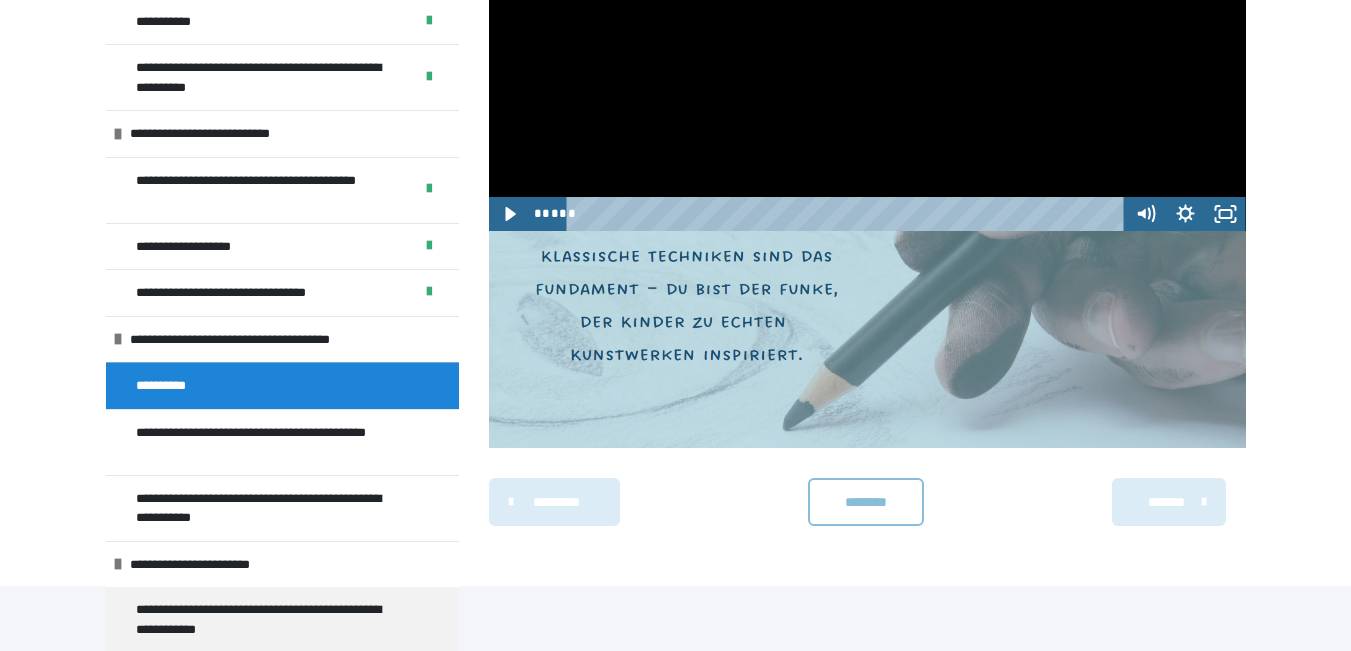 click on "********" at bounding box center (866, 502) 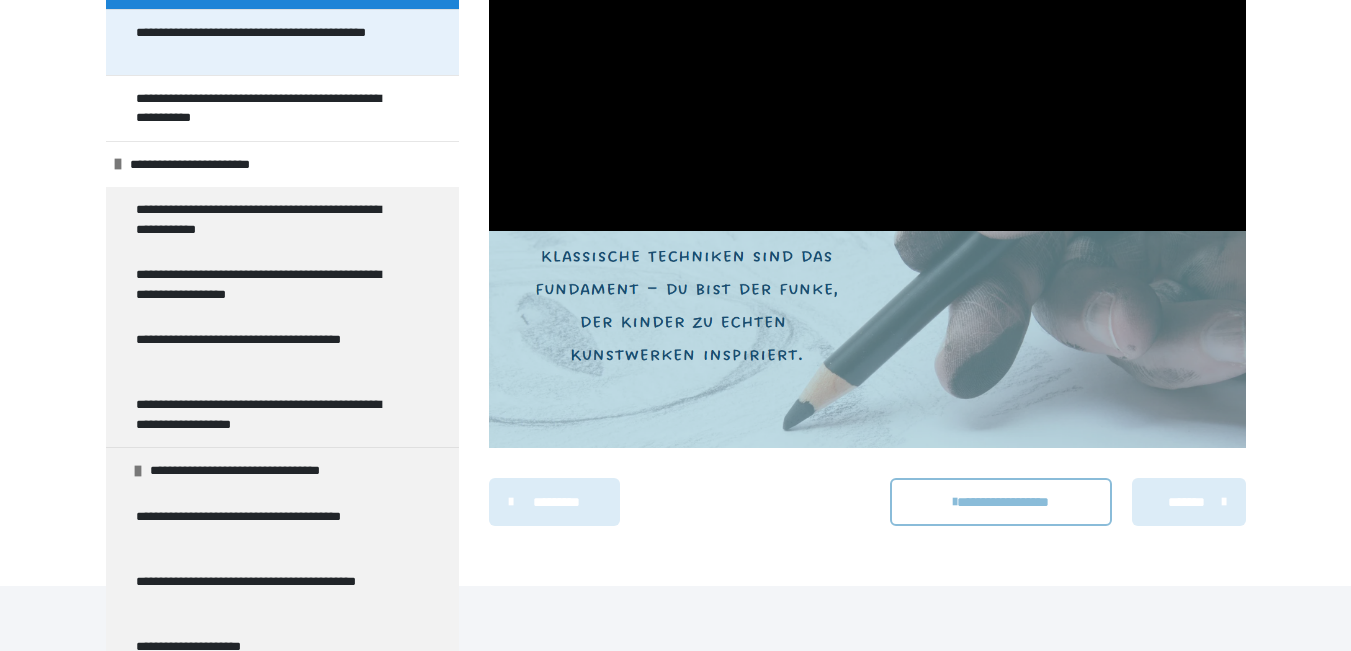 scroll, scrollTop: 400, scrollLeft: 0, axis: vertical 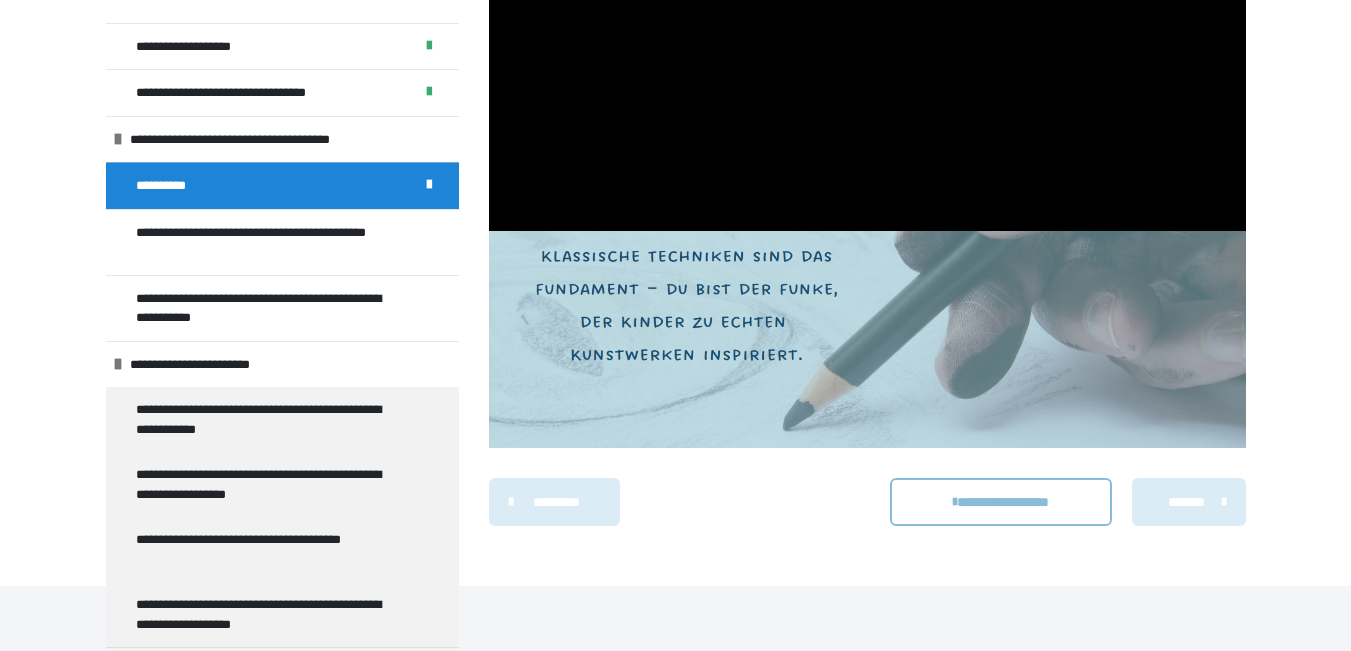 click on "*******" at bounding box center (1186, 502) 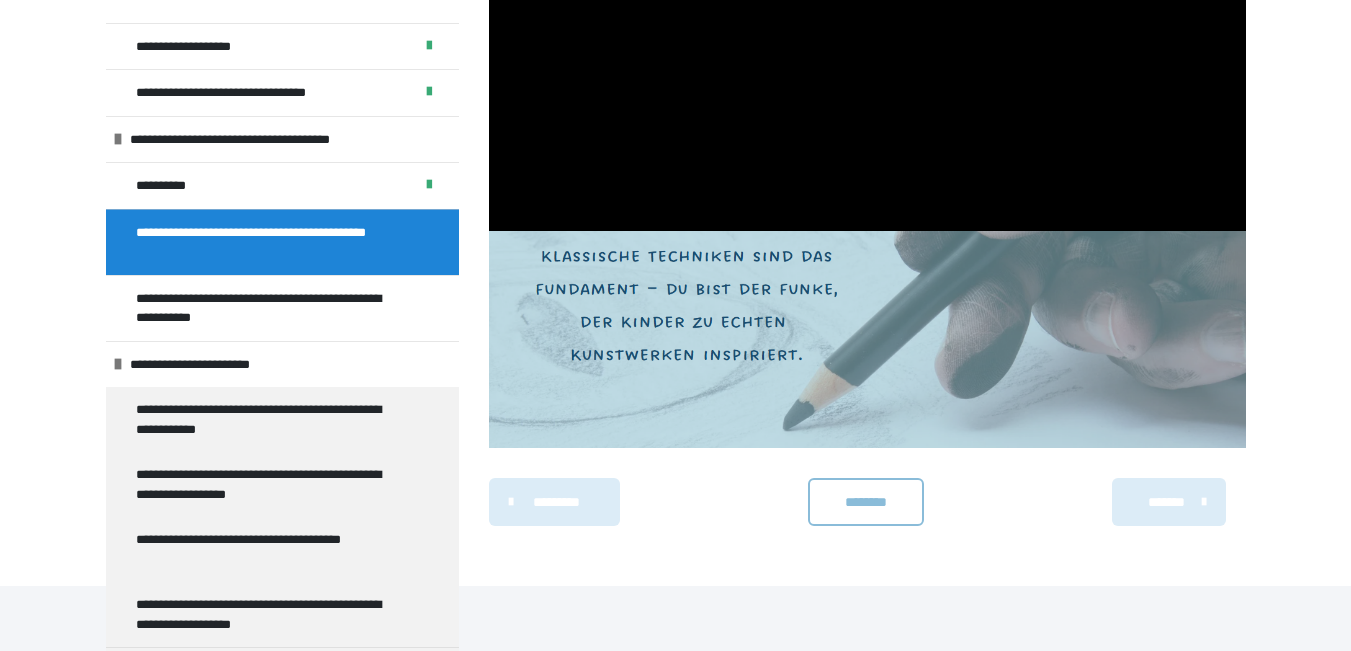 scroll, scrollTop: 1876, scrollLeft: 0, axis: vertical 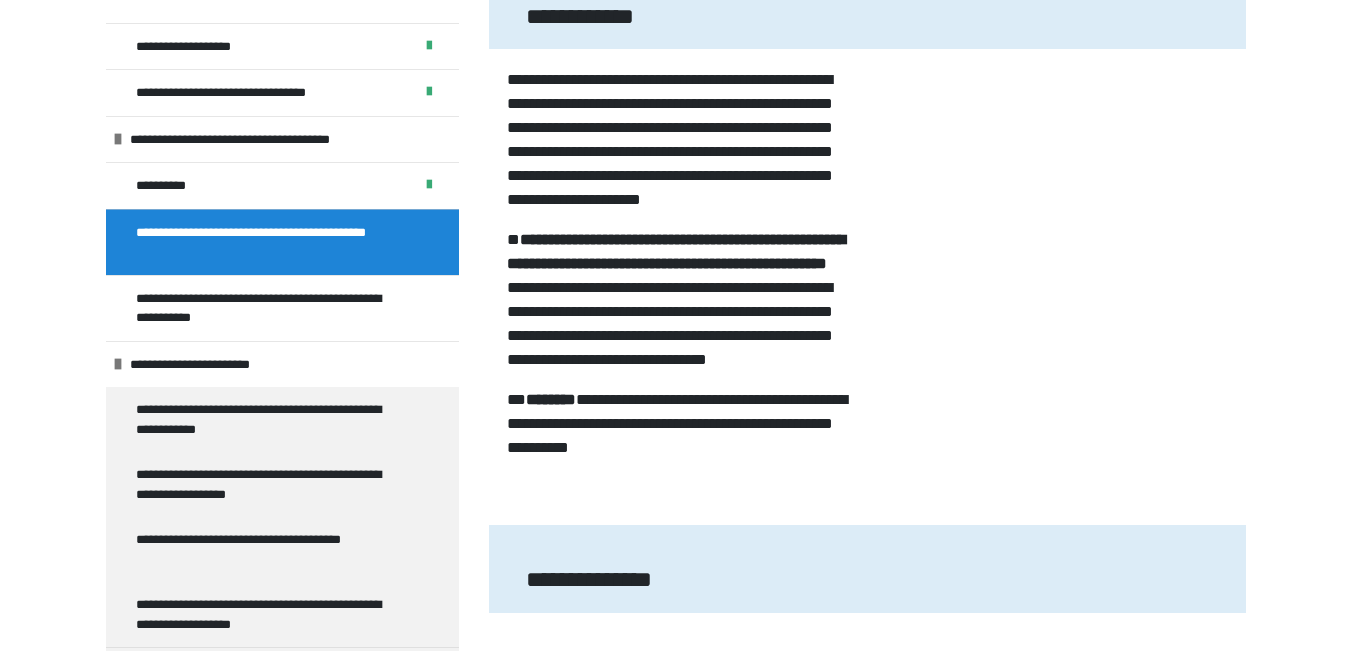 click at bounding box center (1056, -287) 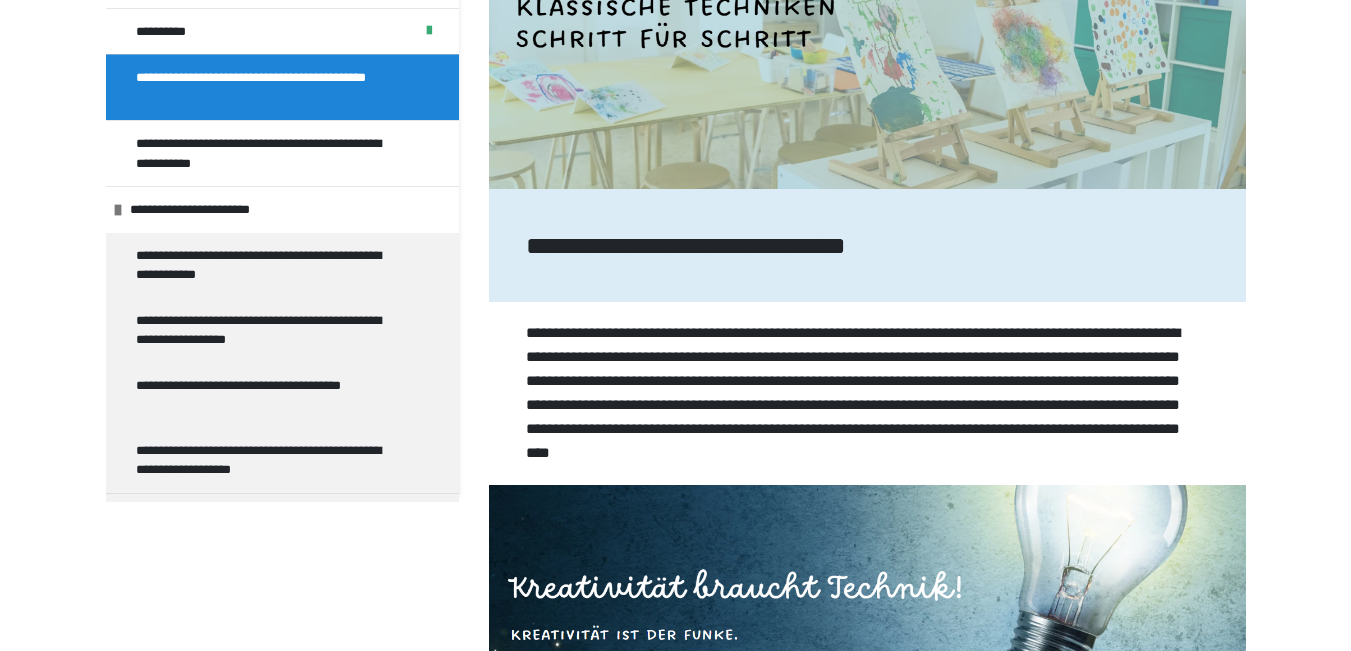 scroll, scrollTop: 83, scrollLeft: 0, axis: vertical 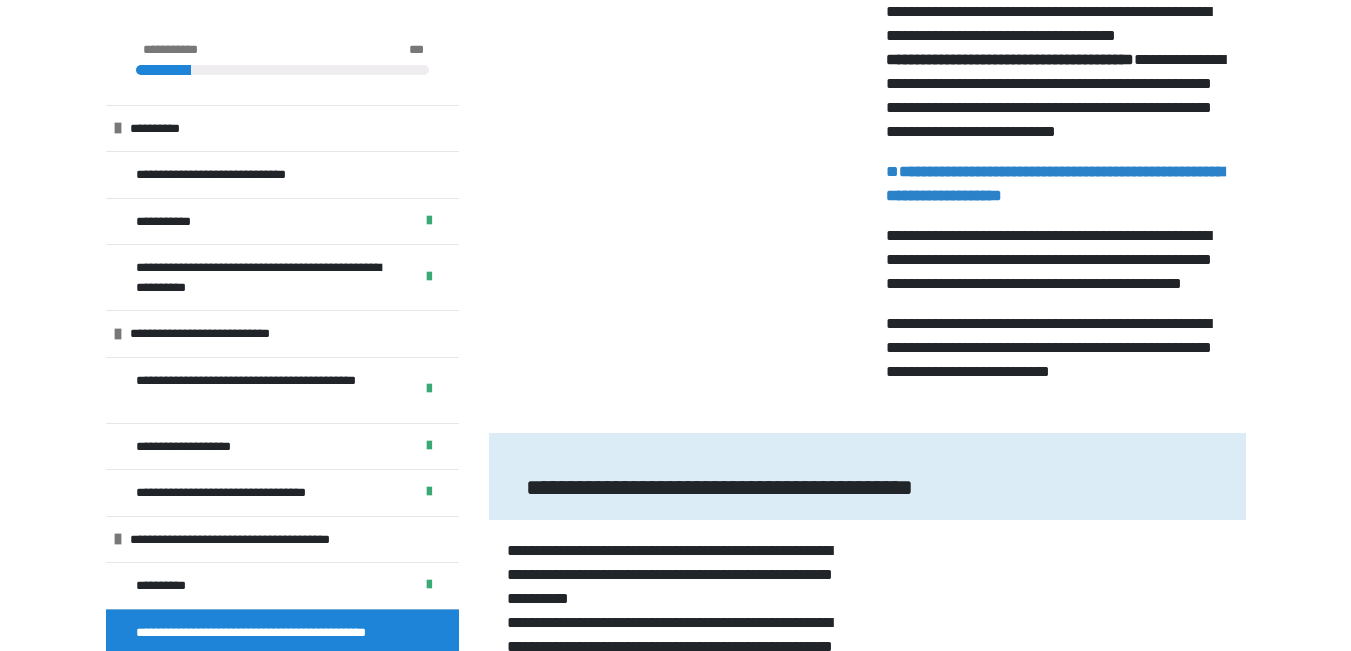 click at bounding box center [678, 192] 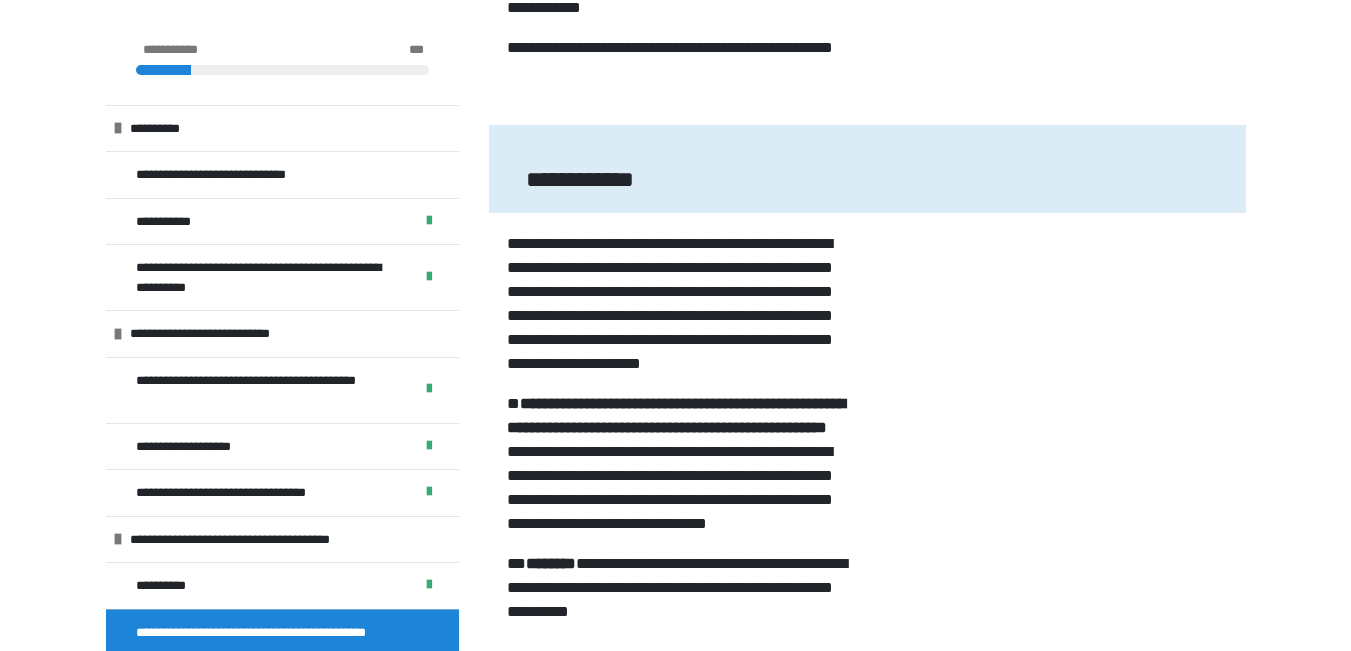 scroll, scrollTop: 2496, scrollLeft: 0, axis: vertical 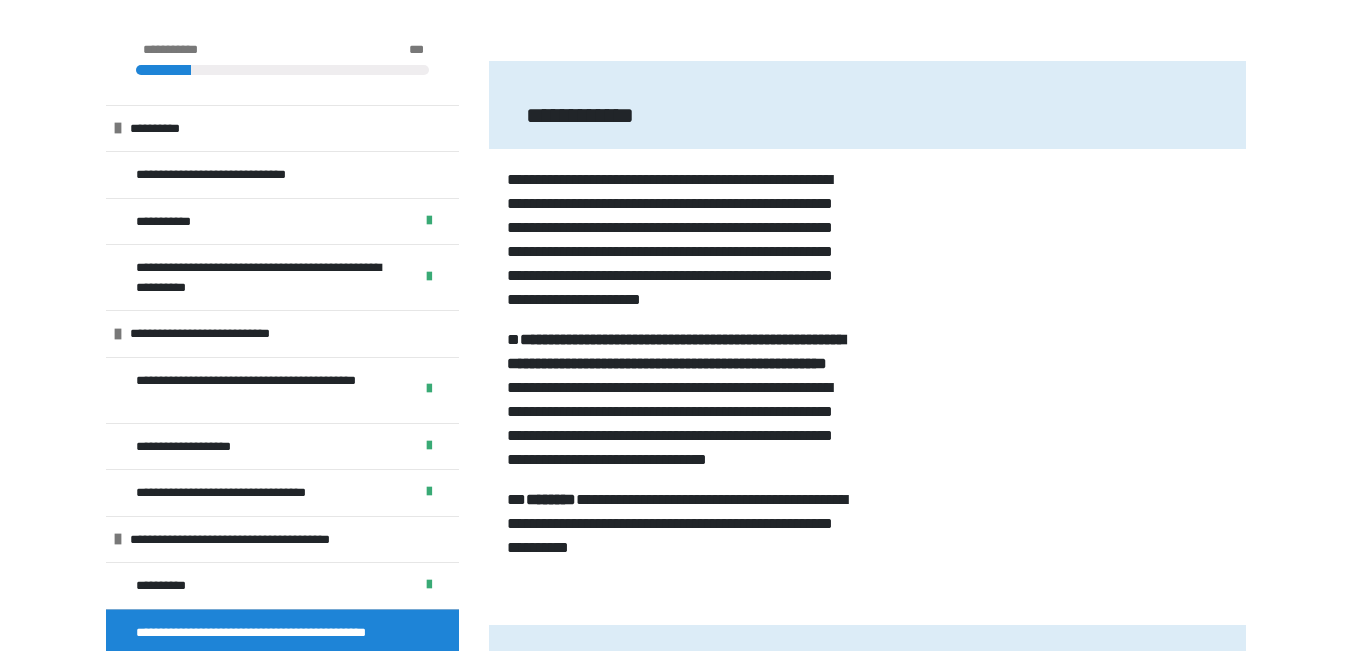 click on "**********" at bounding box center (677, -16) 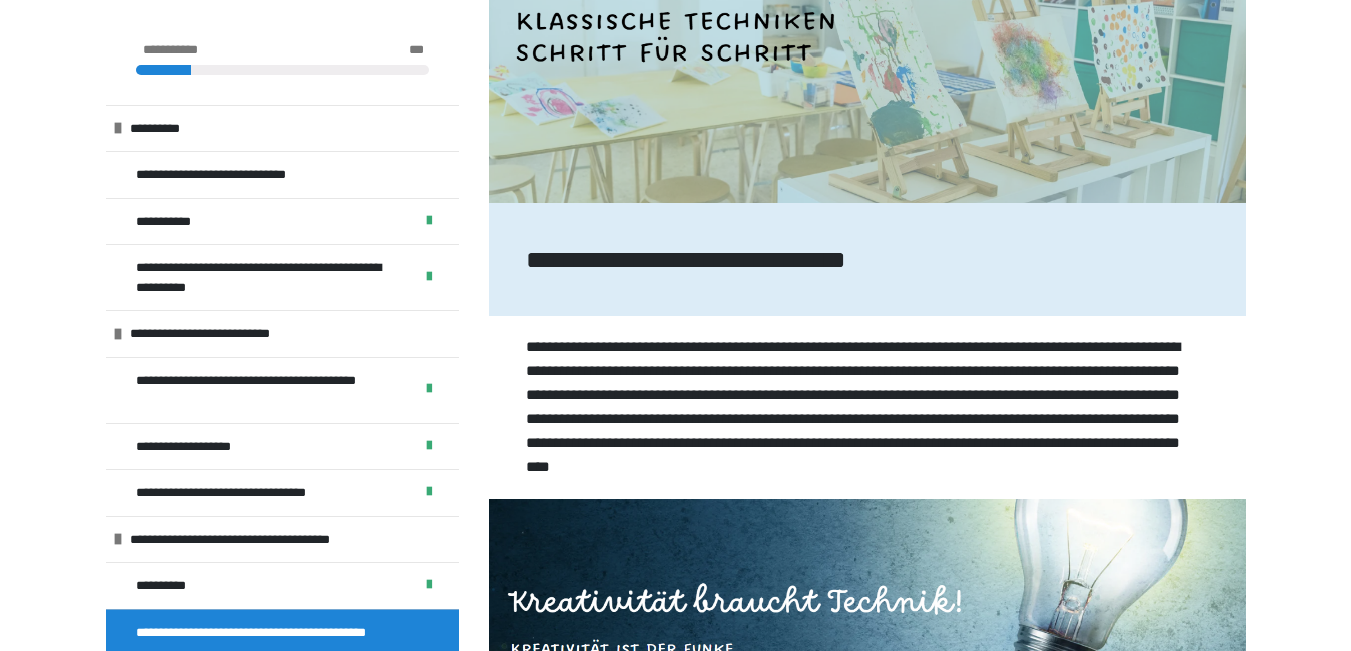 scroll, scrollTop: 293, scrollLeft: 0, axis: vertical 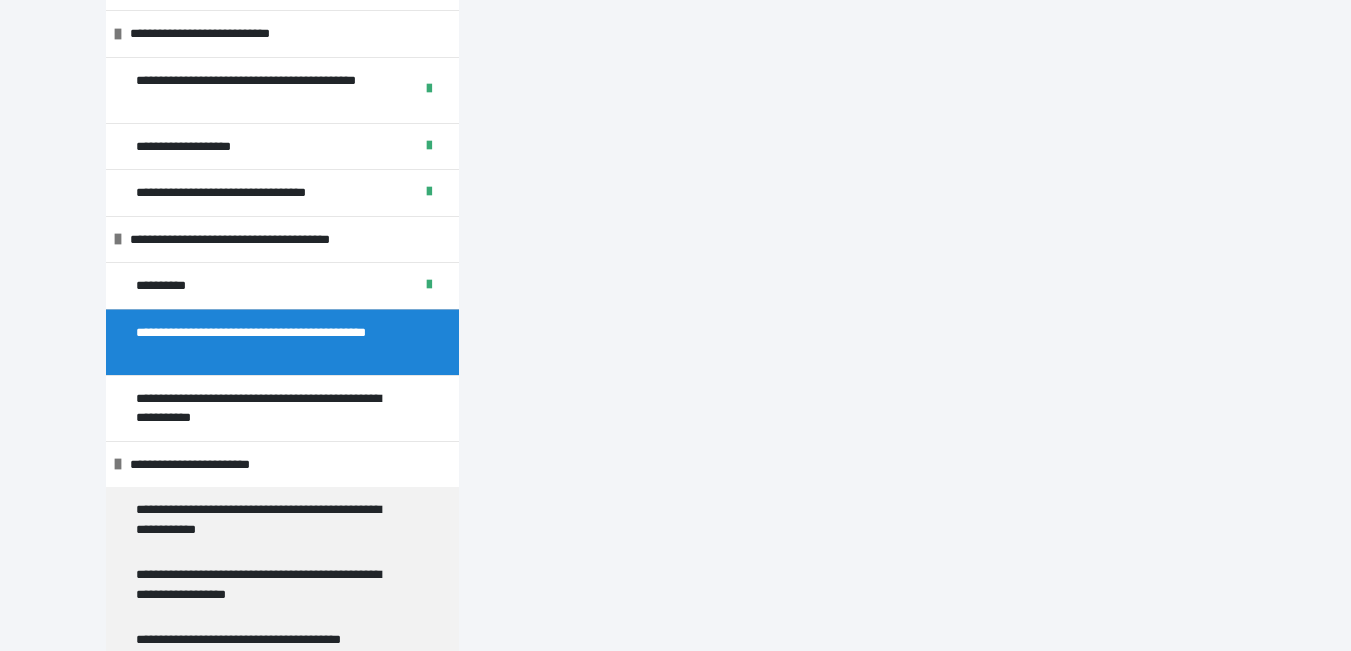 click on "********" at bounding box center (866, -369) 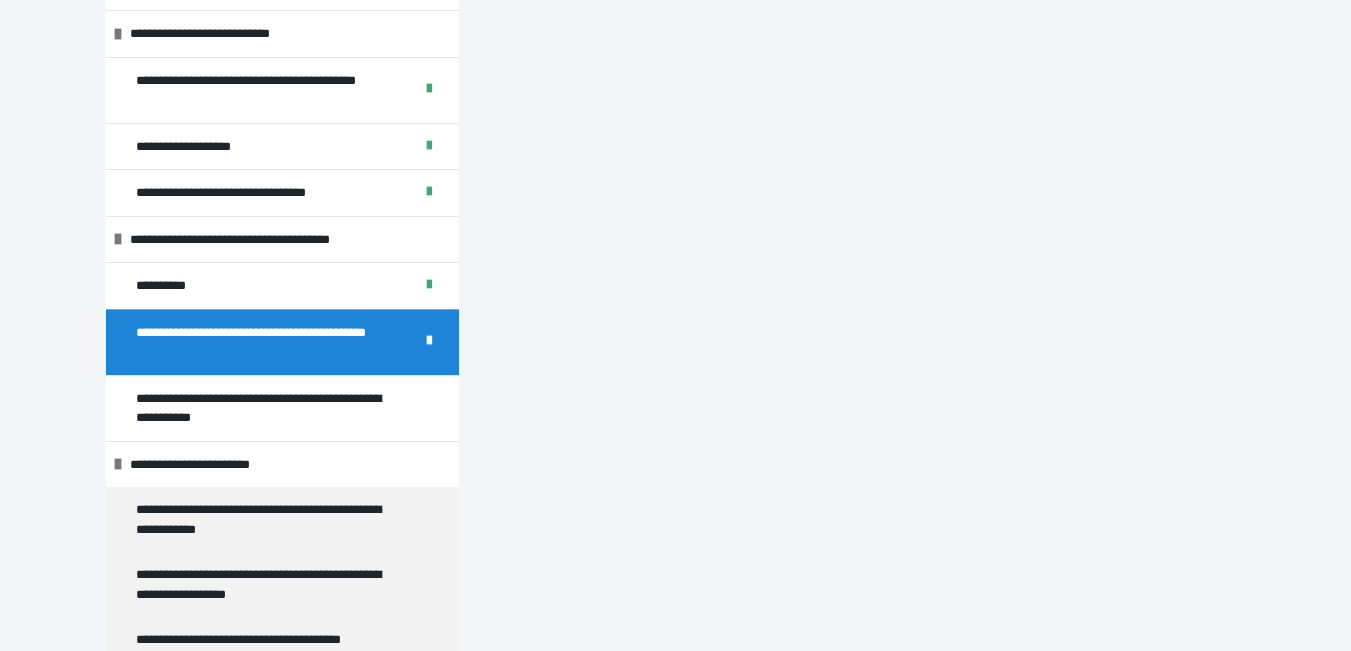 click on "*******" at bounding box center [1188, -369] 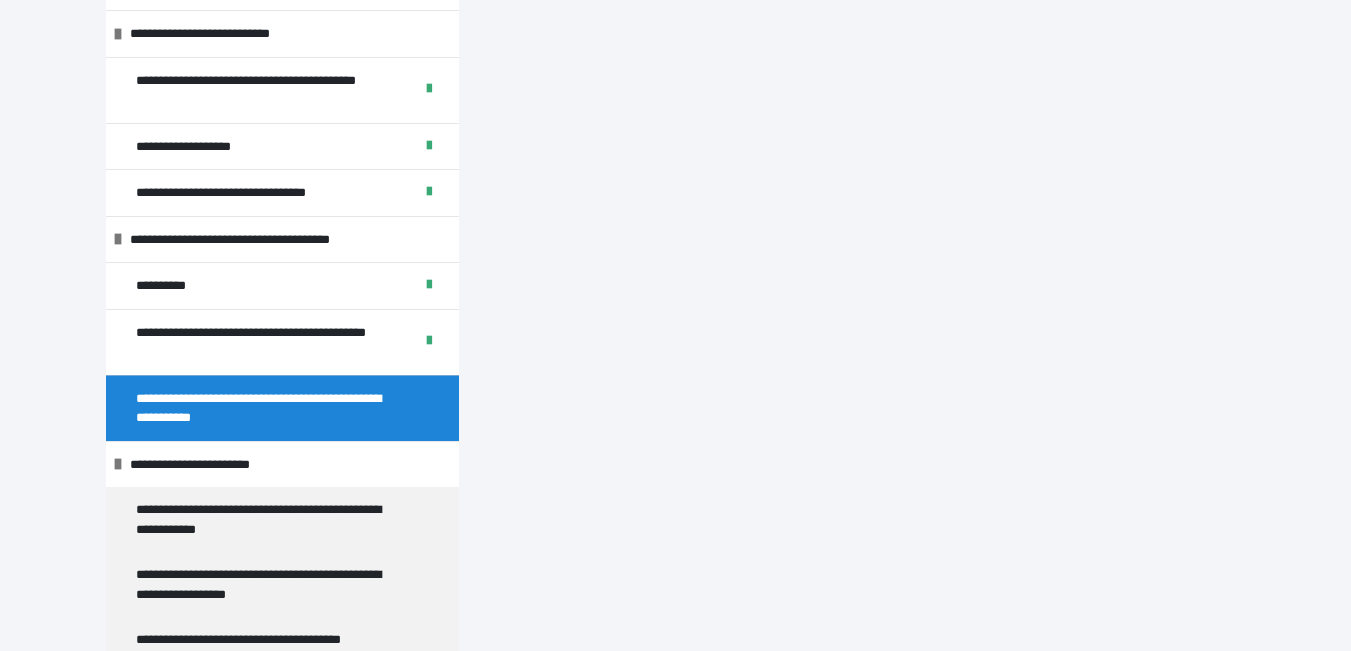 scroll, scrollTop: 5896, scrollLeft: 0, axis: vertical 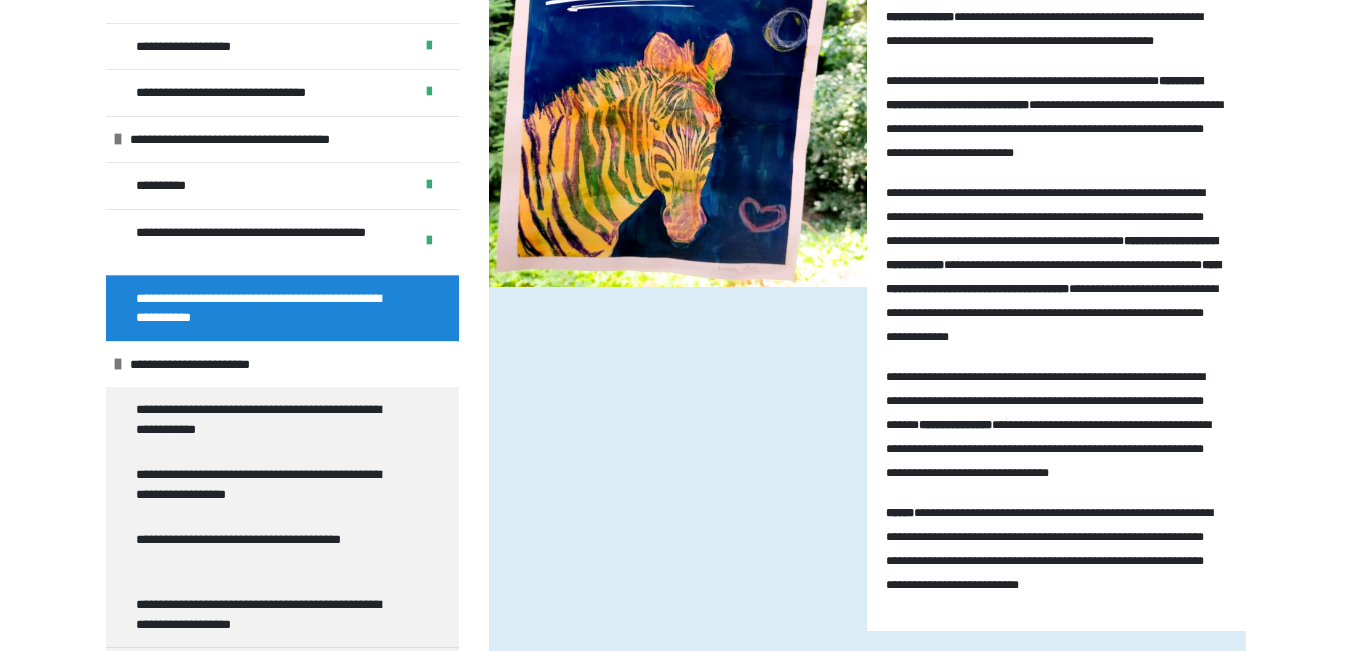 click at bounding box center [678, 92] 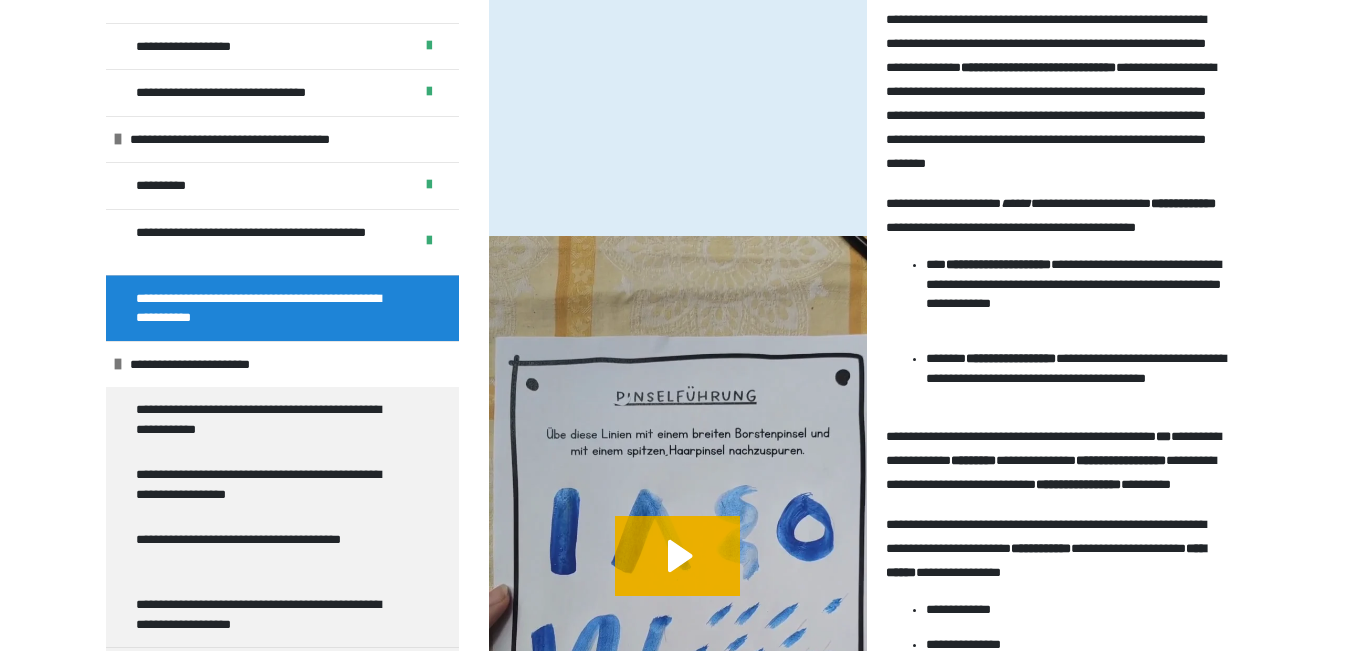 scroll, scrollTop: 2099, scrollLeft: 0, axis: vertical 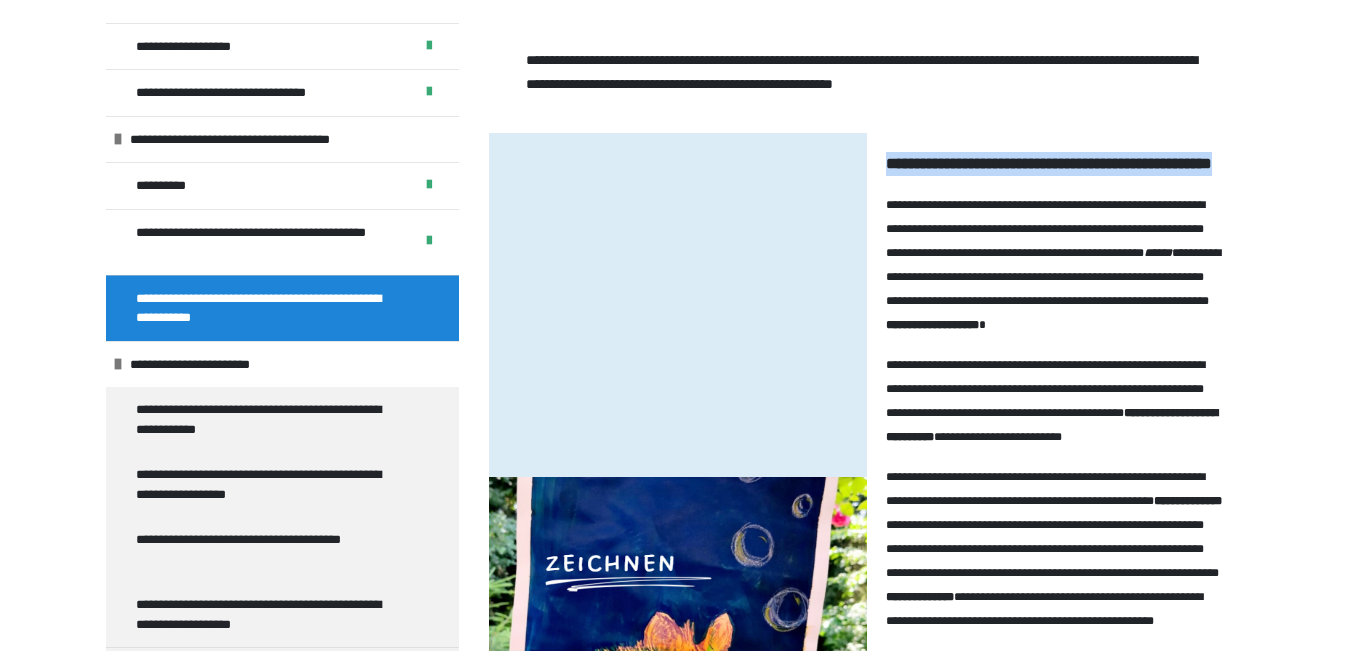 drag, startPoint x: 890, startPoint y: 186, endPoint x: 1032, endPoint y: 203, distance: 143.01399 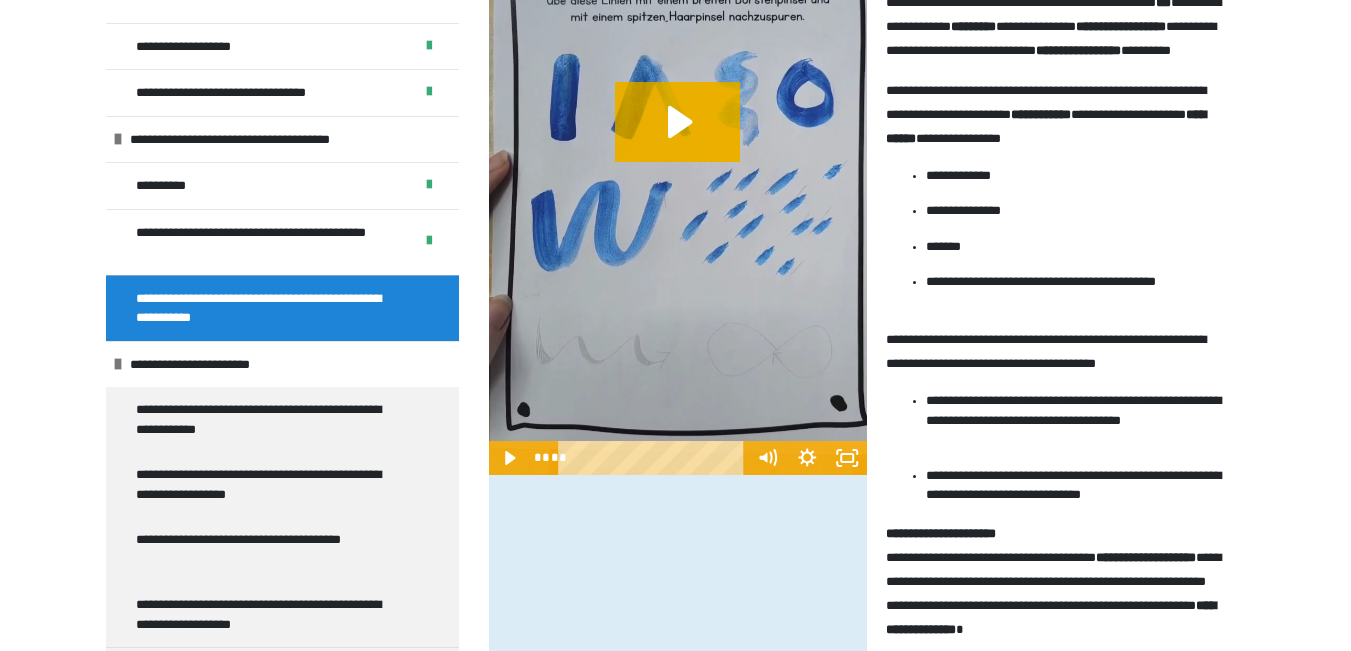 scroll, scrollTop: 3201, scrollLeft: 0, axis: vertical 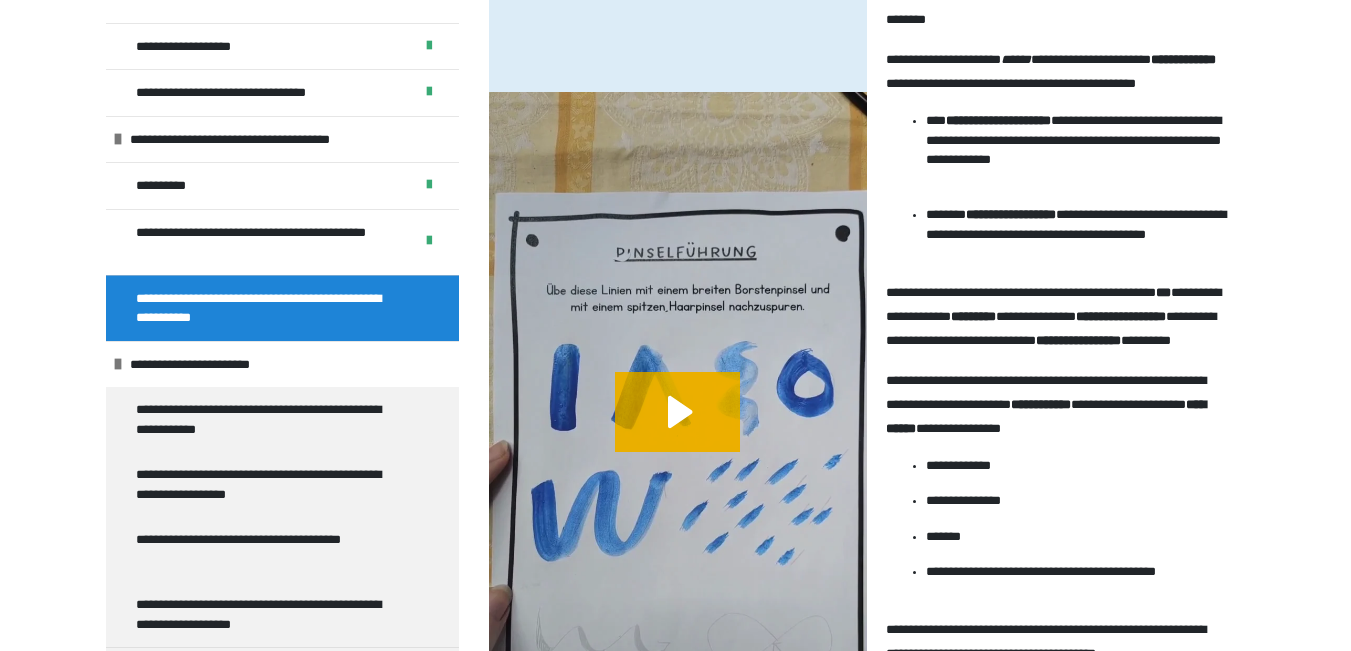 drag, startPoint x: 886, startPoint y: 46, endPoint x: 1134, endPoint y: 68, distance: 248.97389 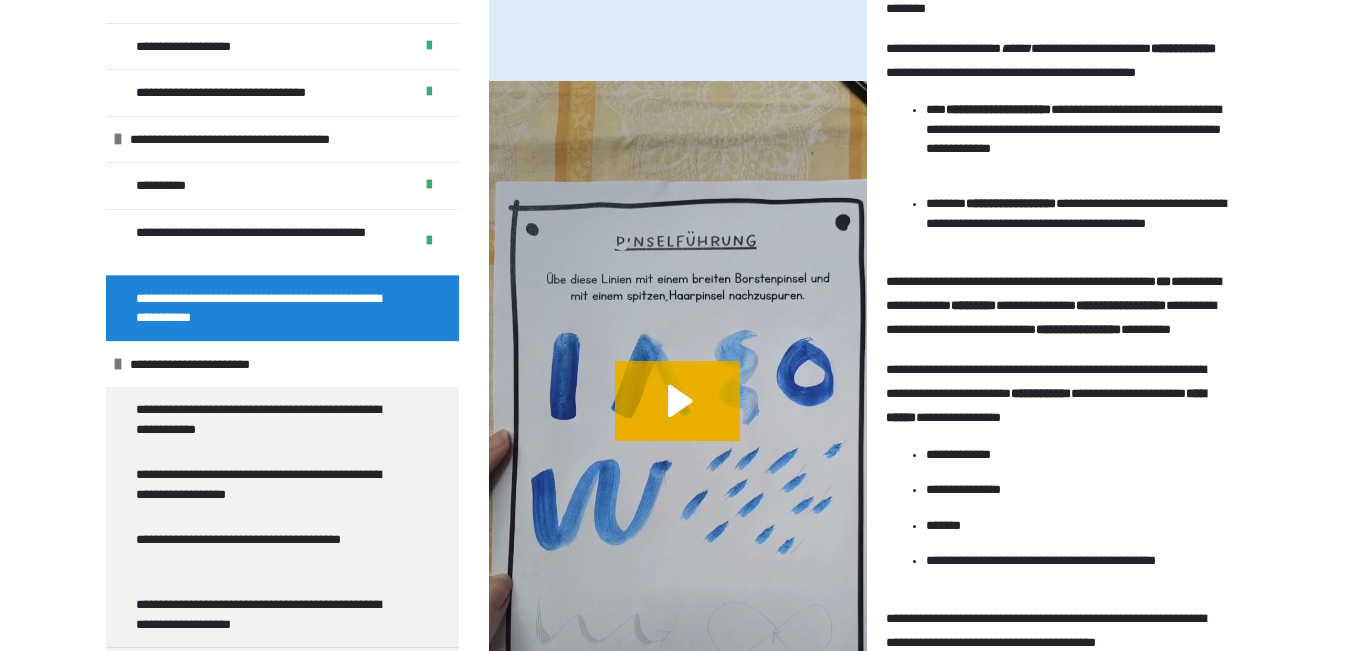 scroll, scrollTop: 2923, scrollLeft: 0, axis: vertical 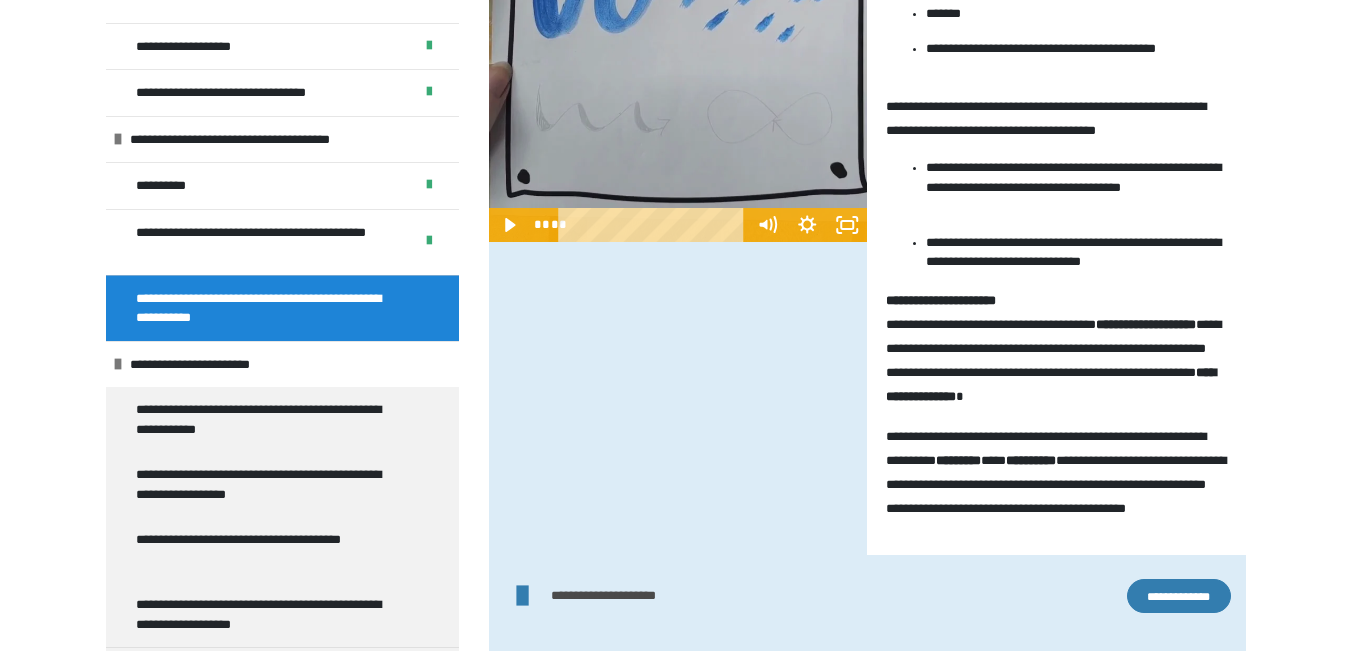 click 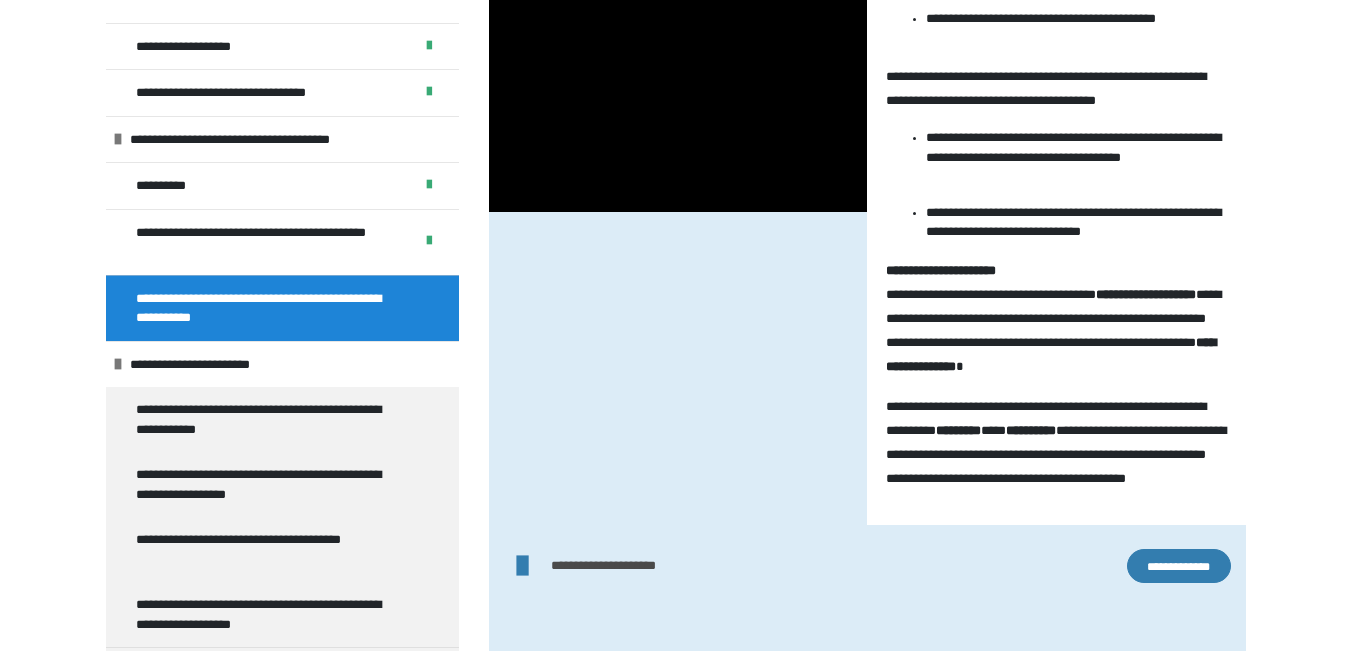 scroll, scrollTop: 3423, scrollLeft: 0, axis: vertical 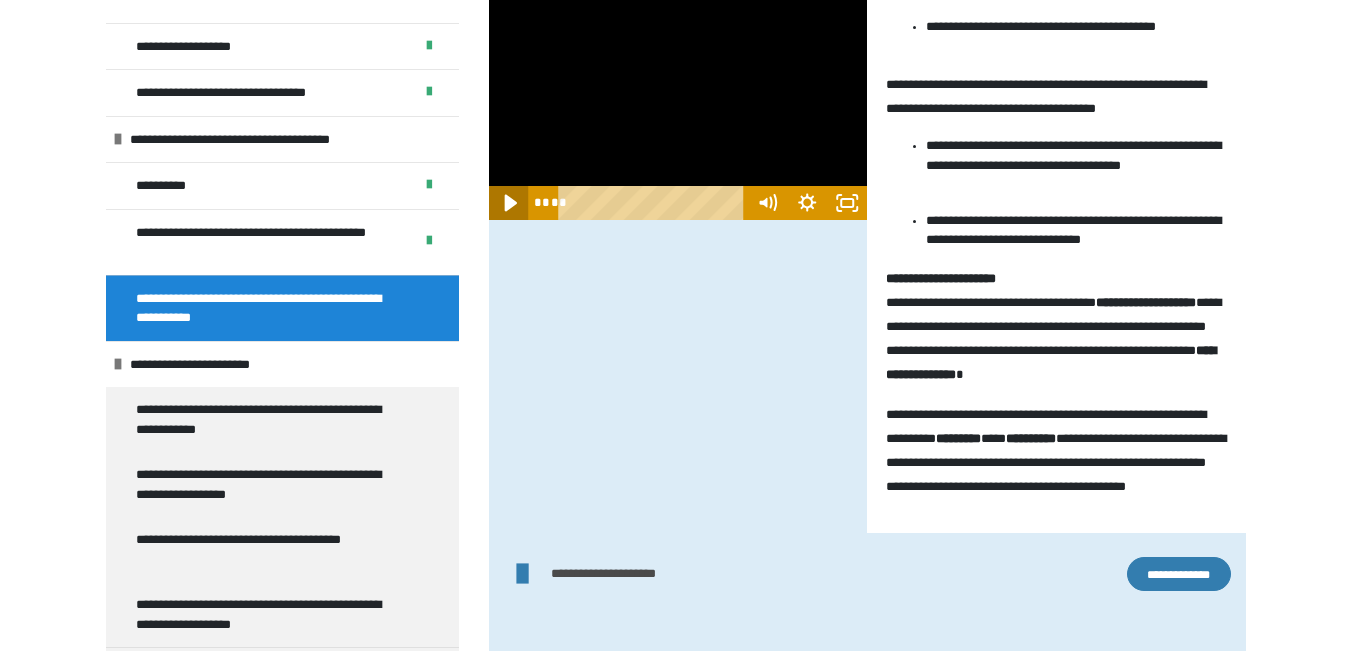click 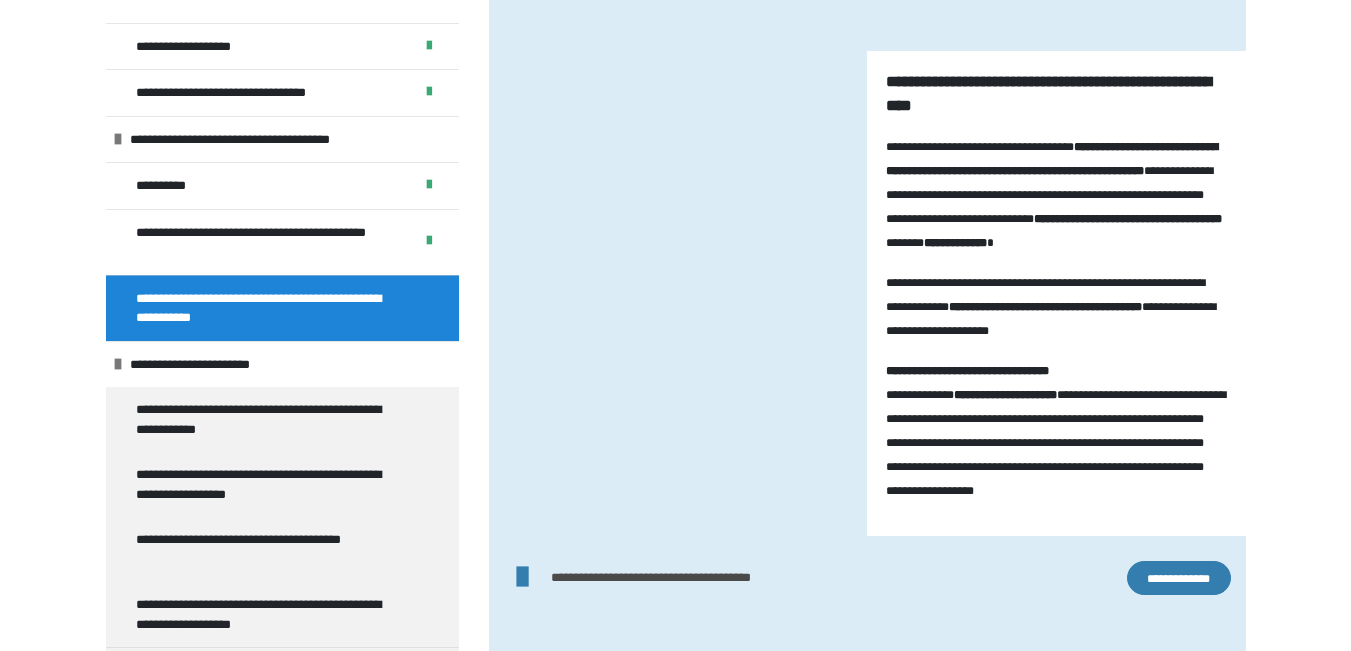 scroll, scrollTop: 4145, scrollLeft: 0, axis: vertical 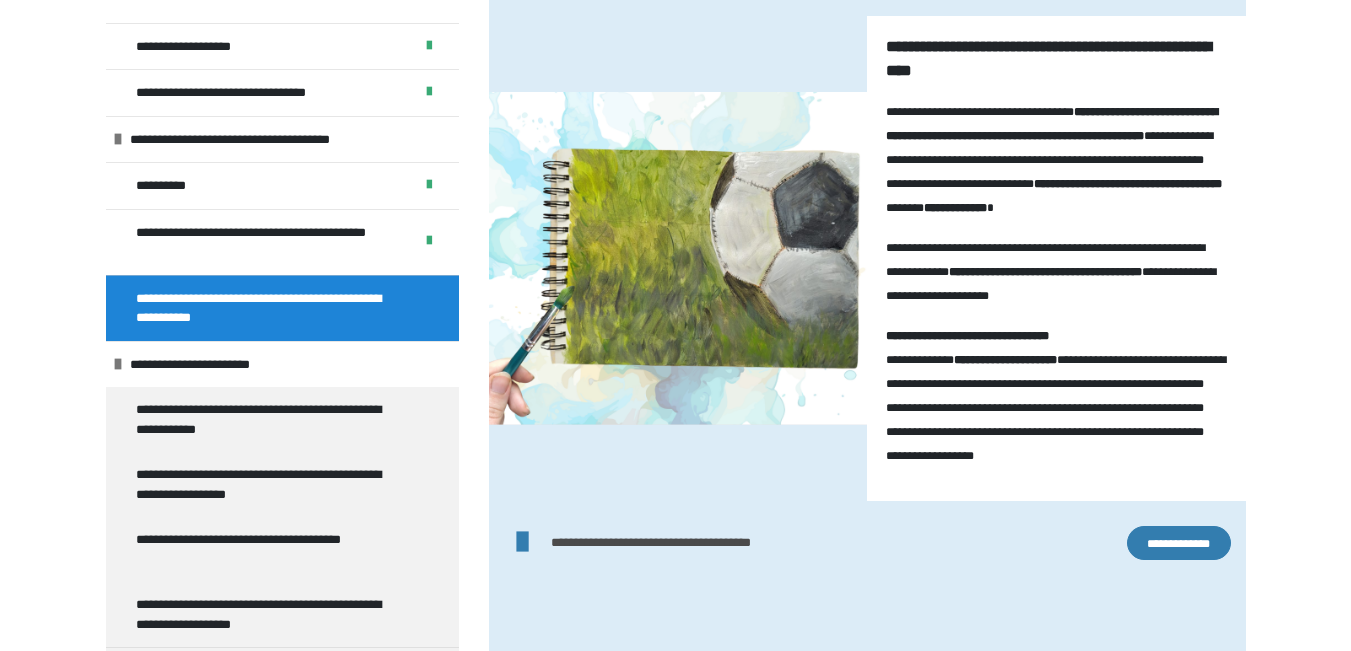 click on "**********" at bounding box center [1056, -250] 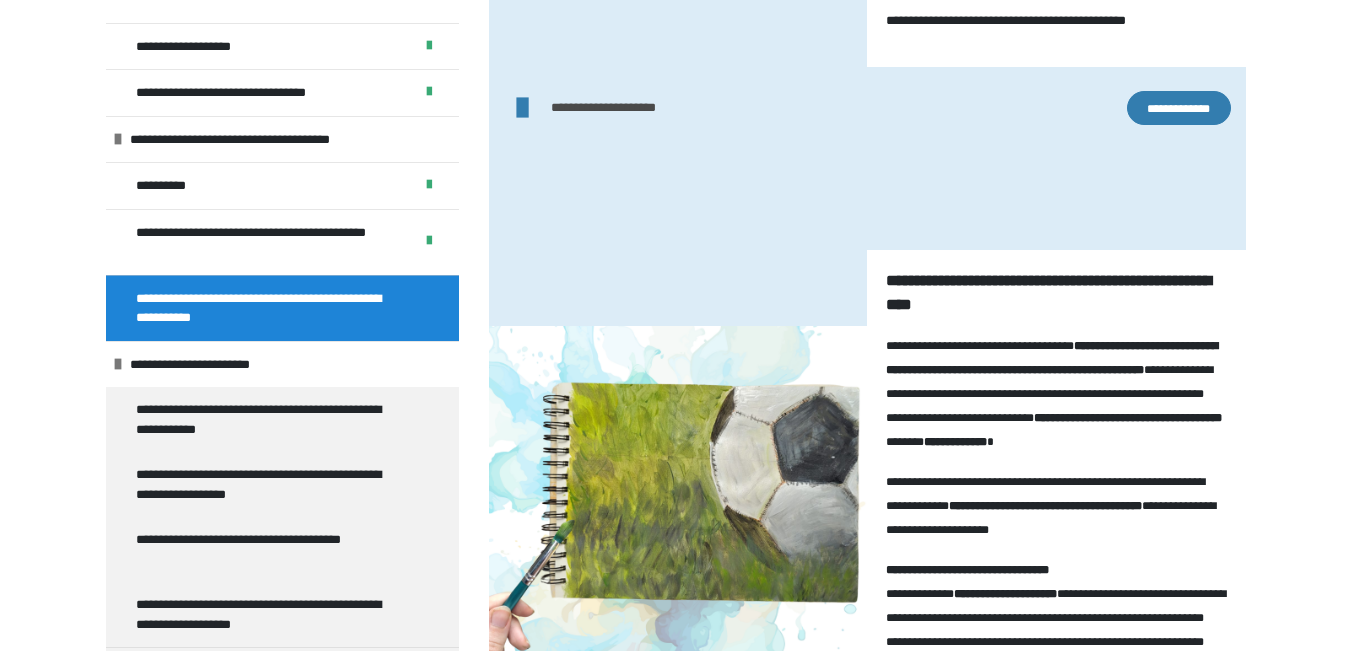 scroll, scrollTop: 4033, scrollLeft: 0, axis: vertical 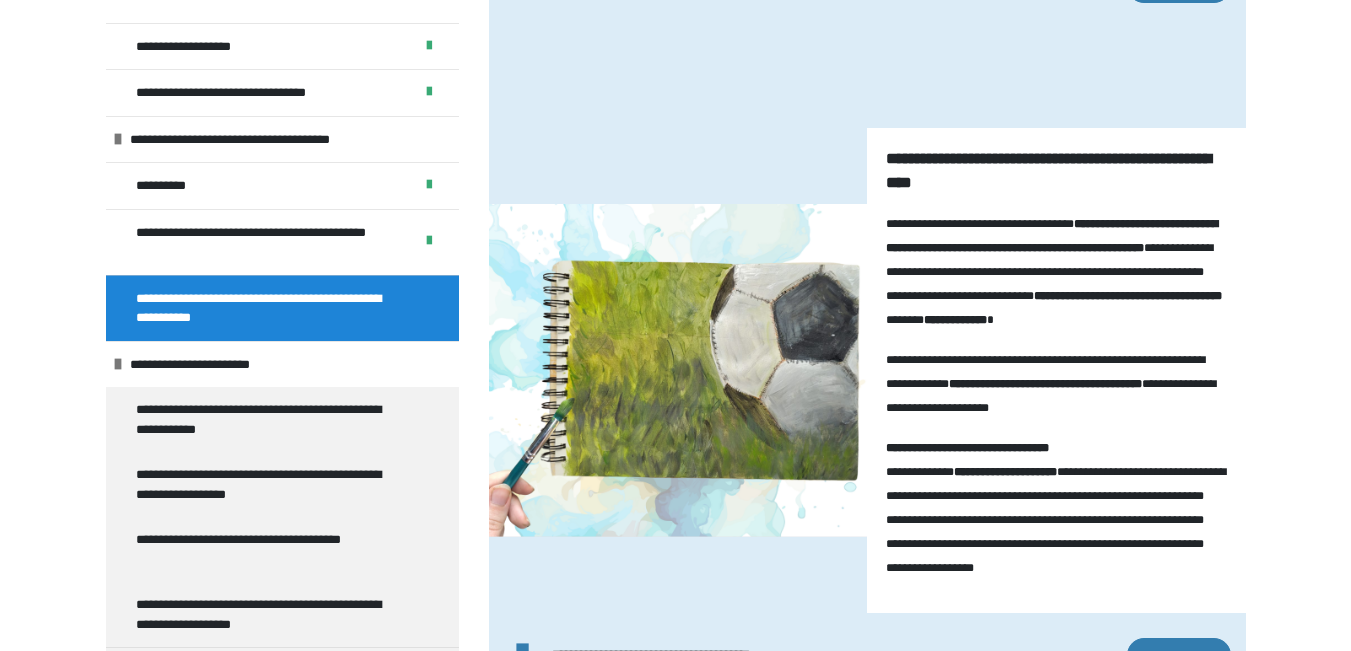 click at bounding box center (678, -705) 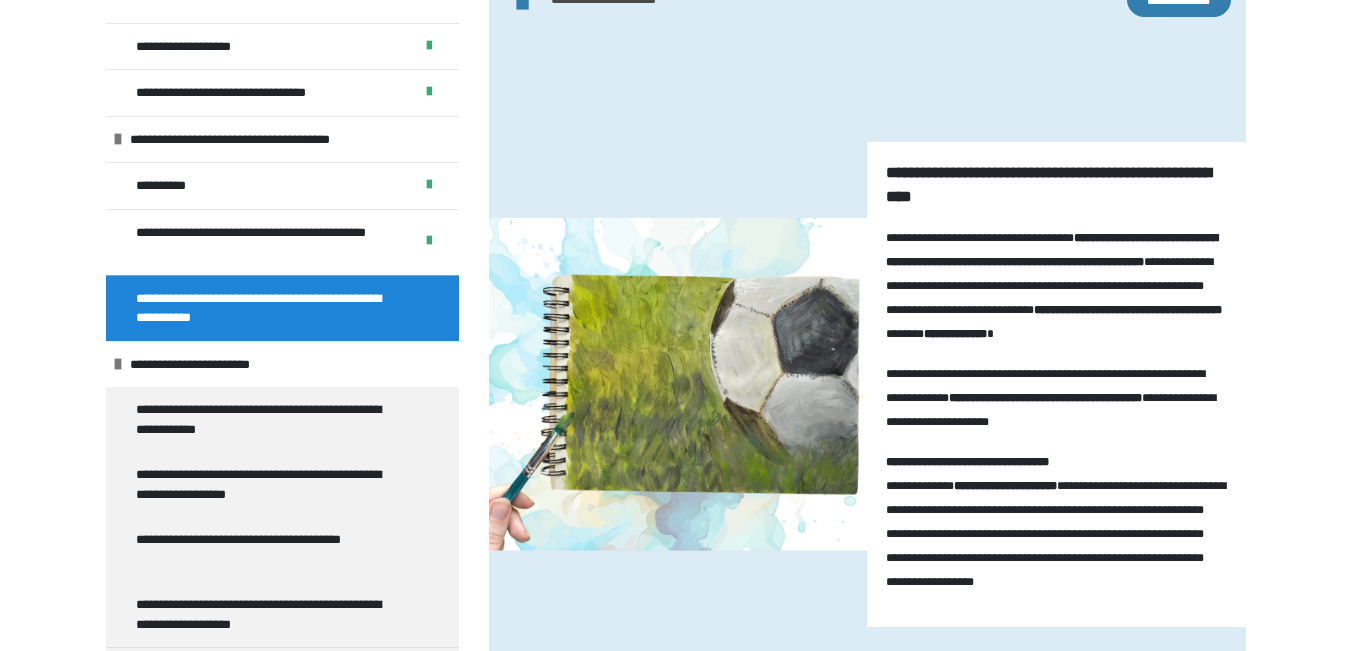 scroll, scrollTop: 4133, scrollLeft: 0, axis: vertical 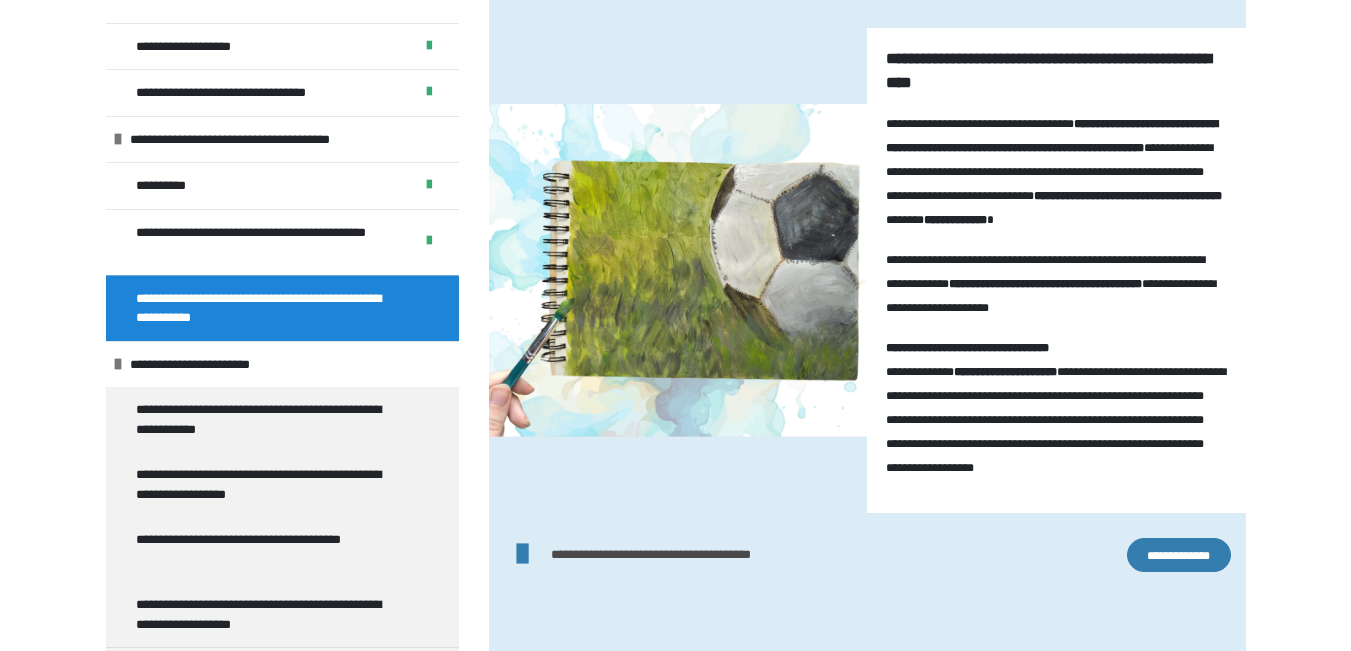 click on "**********" at bounding box center [1179, -114] 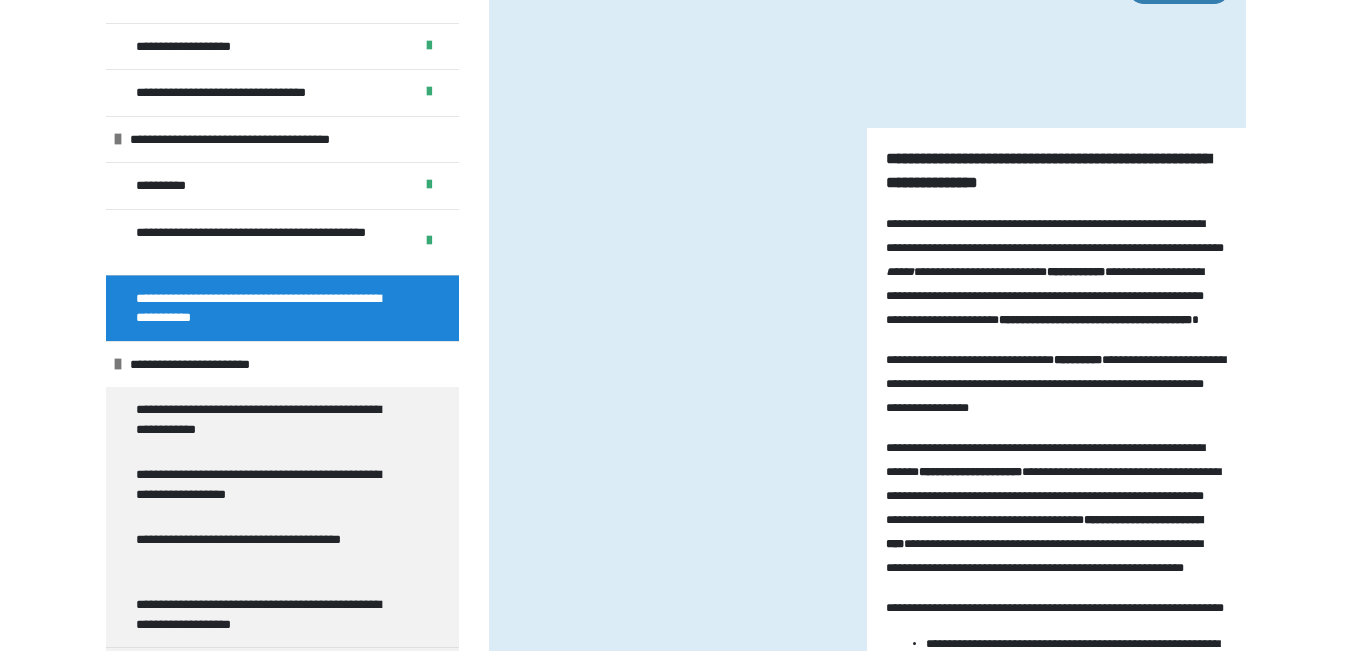 scroll, scrollTop: 4679, scrollLeft: 0, axis: vertical 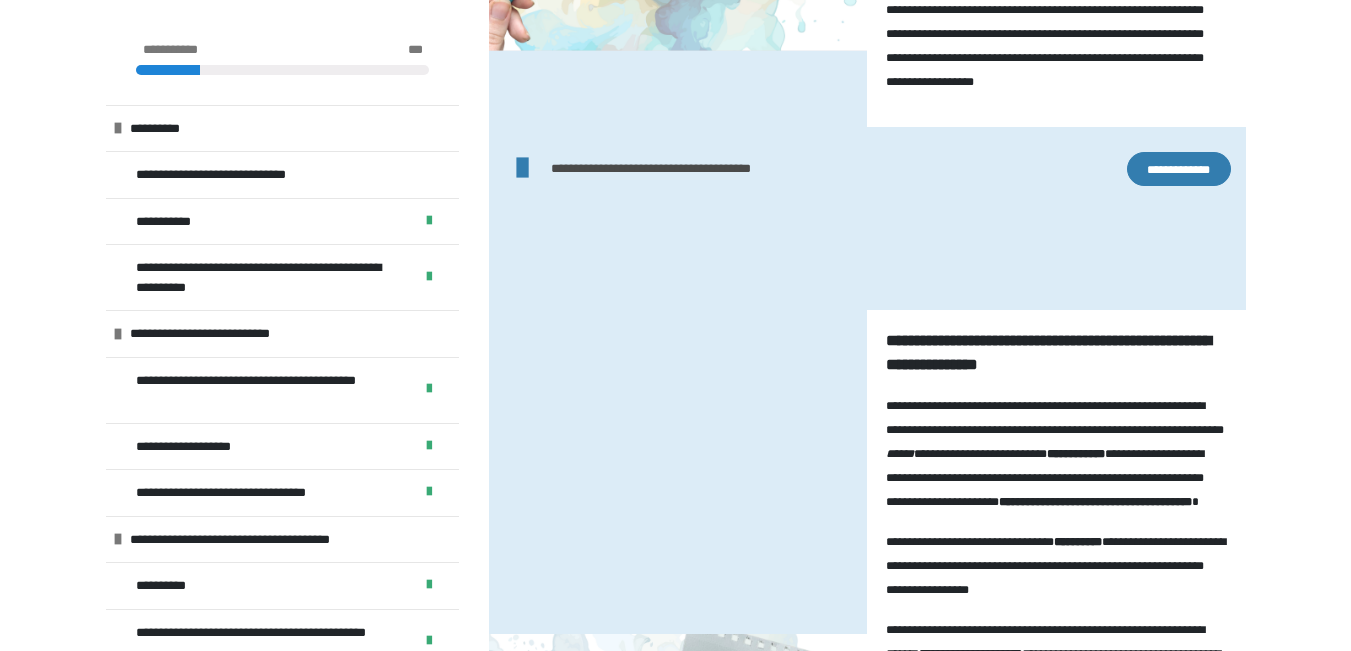 drag, startPoint x: 889, startPoint y: 150, endPoint x: 948, endPoint y: 167, distance: 61.400326 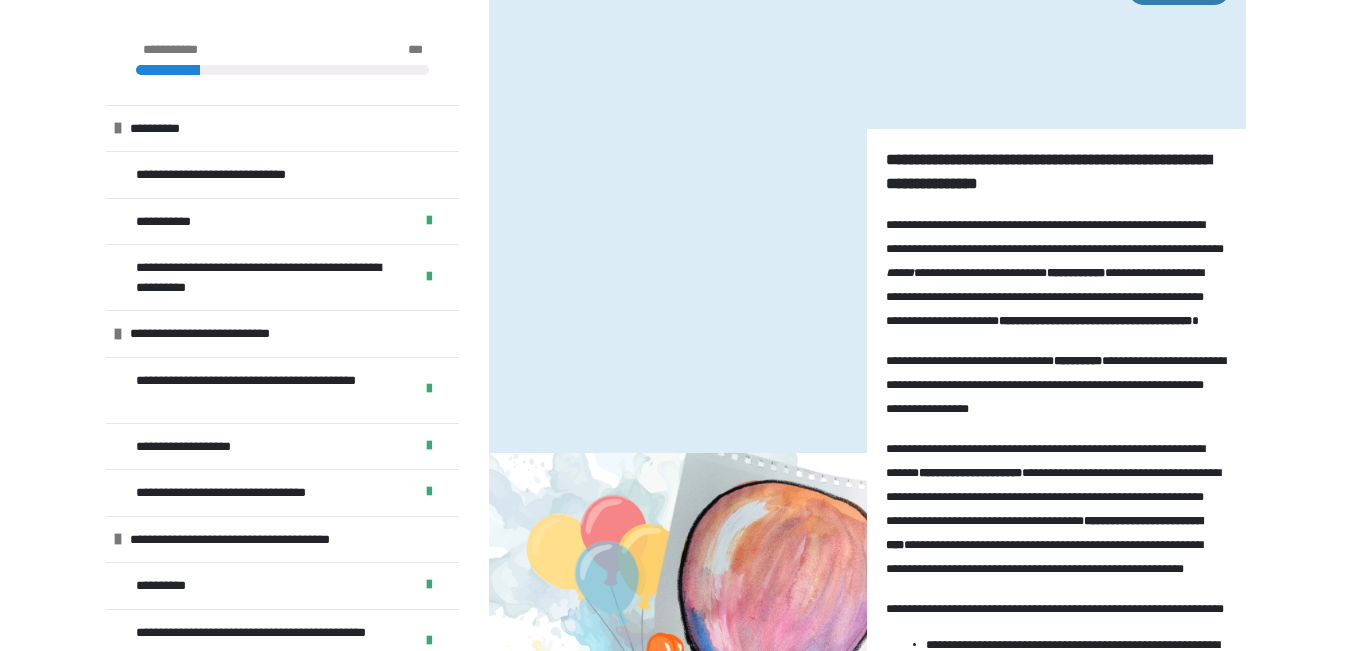 scroll, scrollTop: 4719, scrollLeft: 0, axis: vertical 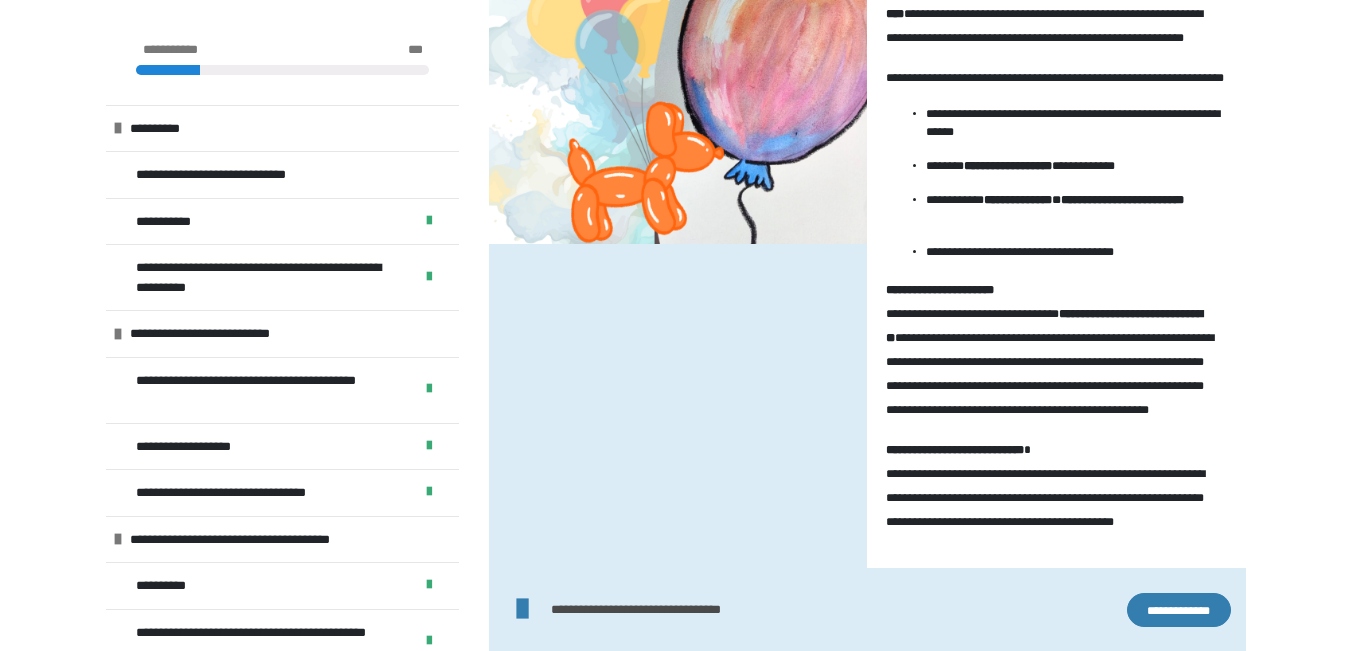 drag, startPoint x: 888, startPoint y: 158, endPoint x: 1144, endPoint y: 158, distance: 256 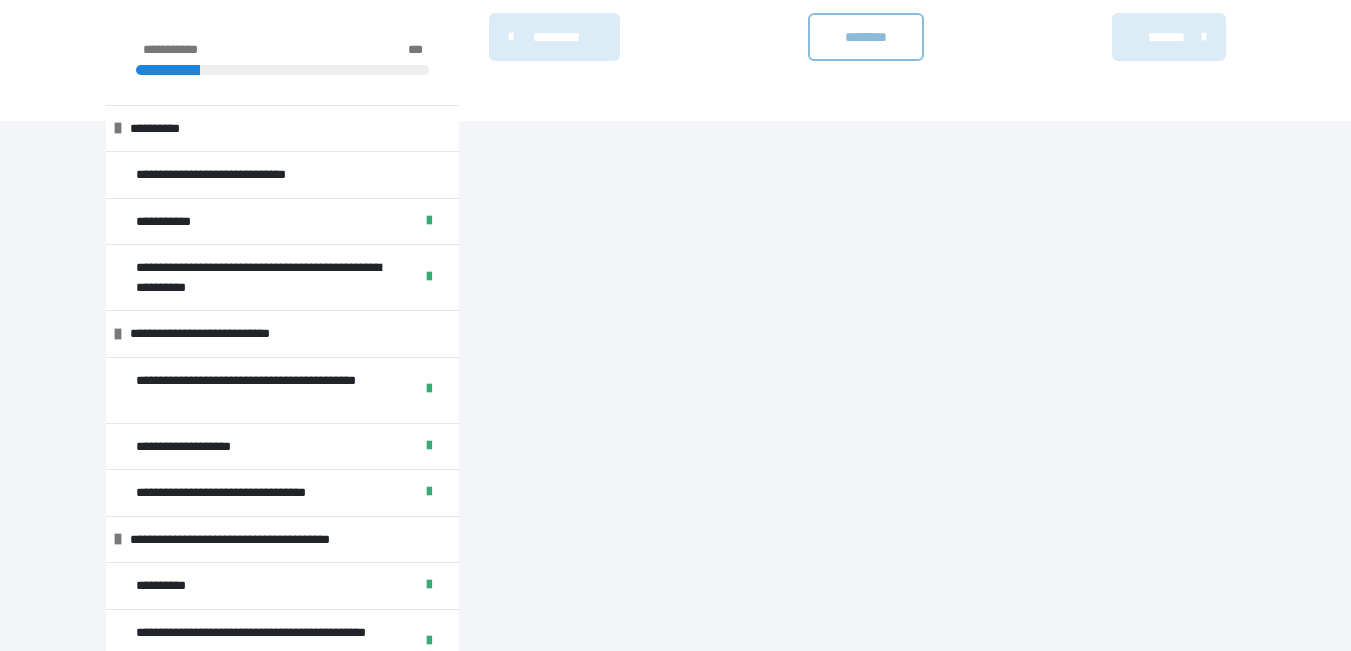 scroll, scrollTop: 6155, scrollLeft: 0, axis: vertical 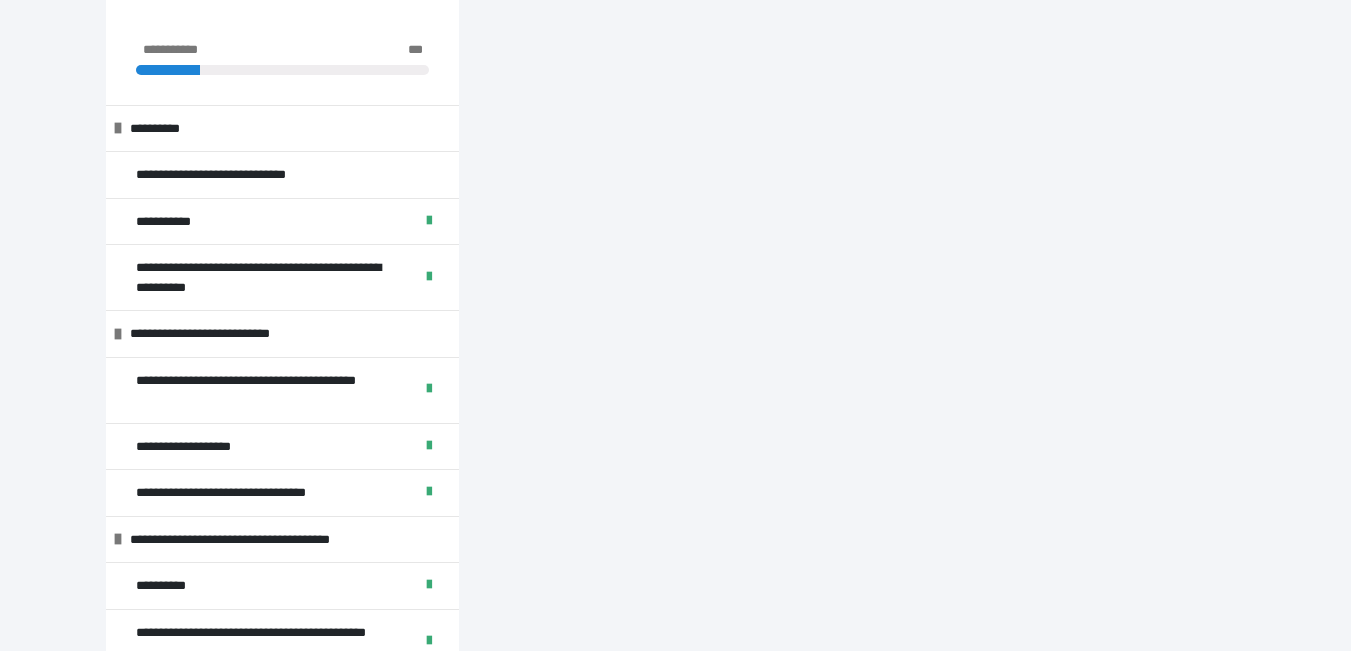 click on "********" at bounding box center [866, -153] 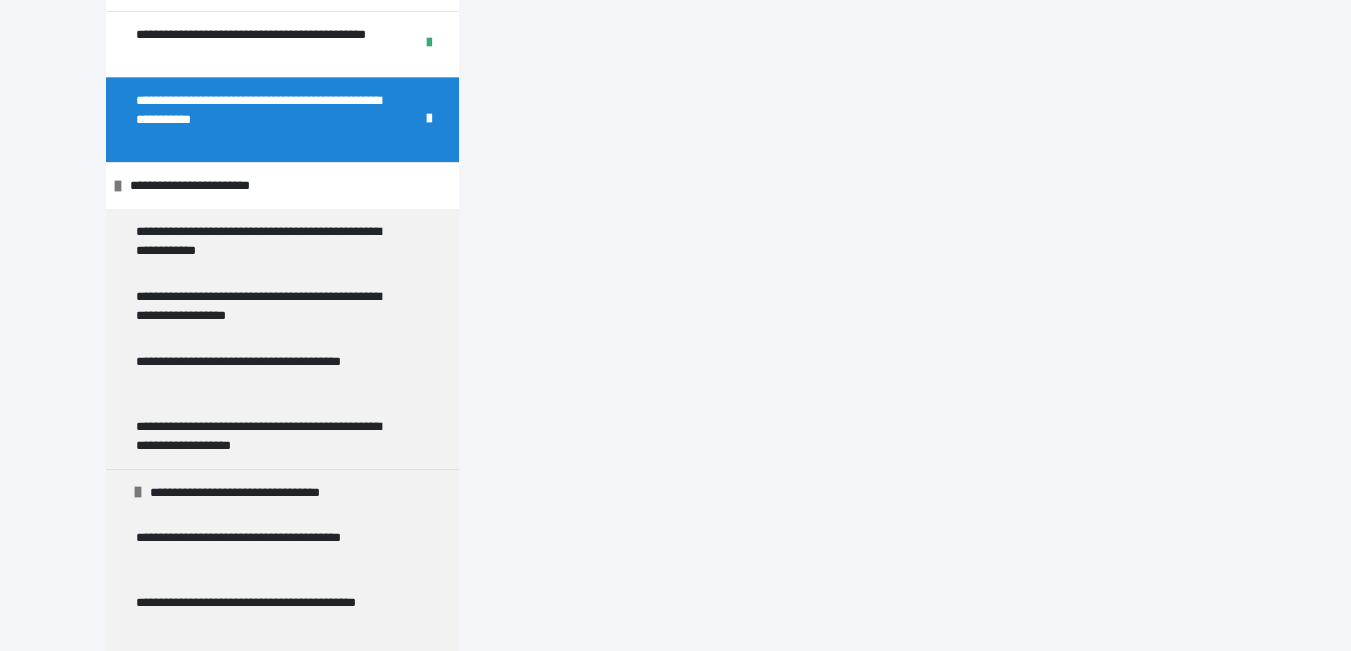 scroll, scrollTop: 600, scrollLeft: 0, axis: vertical 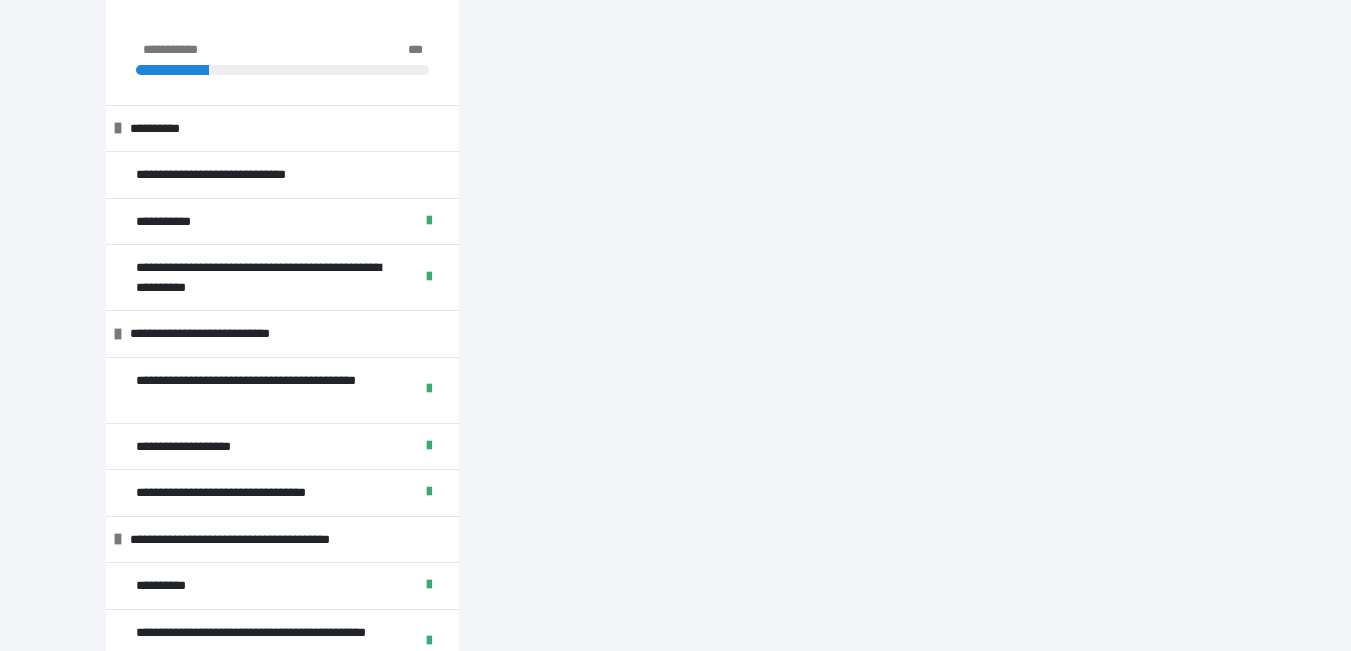 click on "*******" at bounding box center [1188, -153] 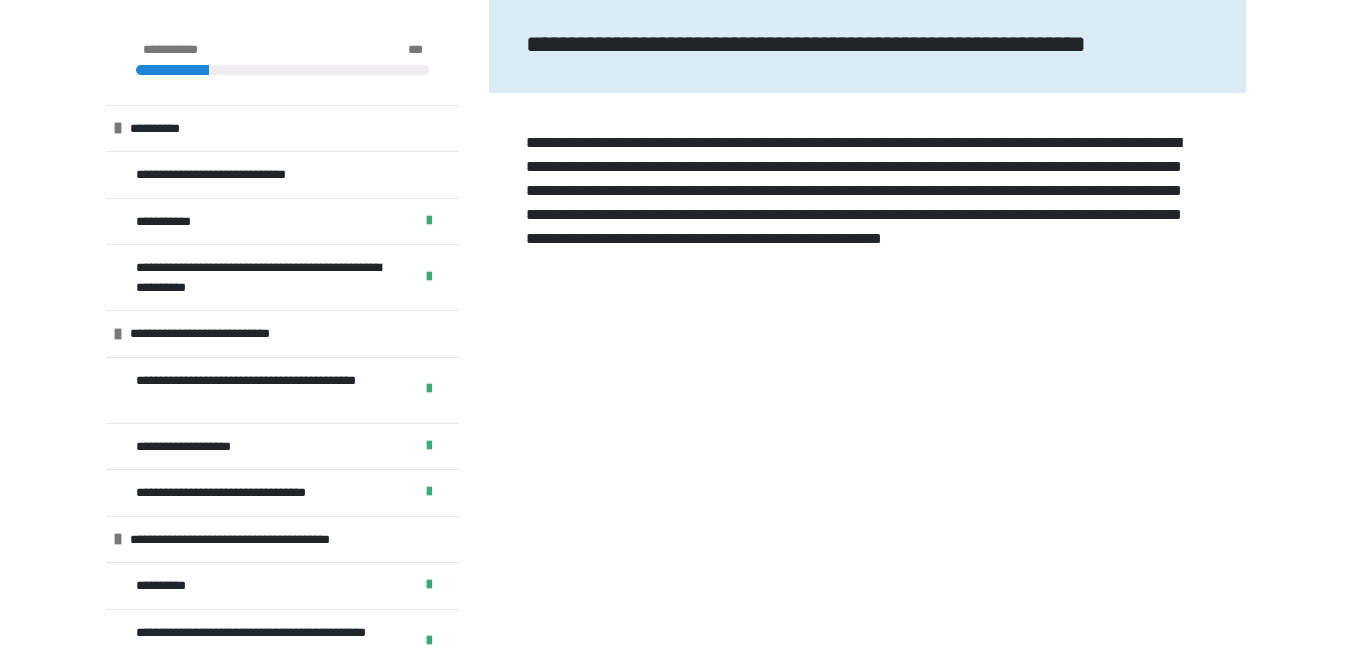 scroll, scrollTop: 1207, scrollLeft: 0, axis: vertical 